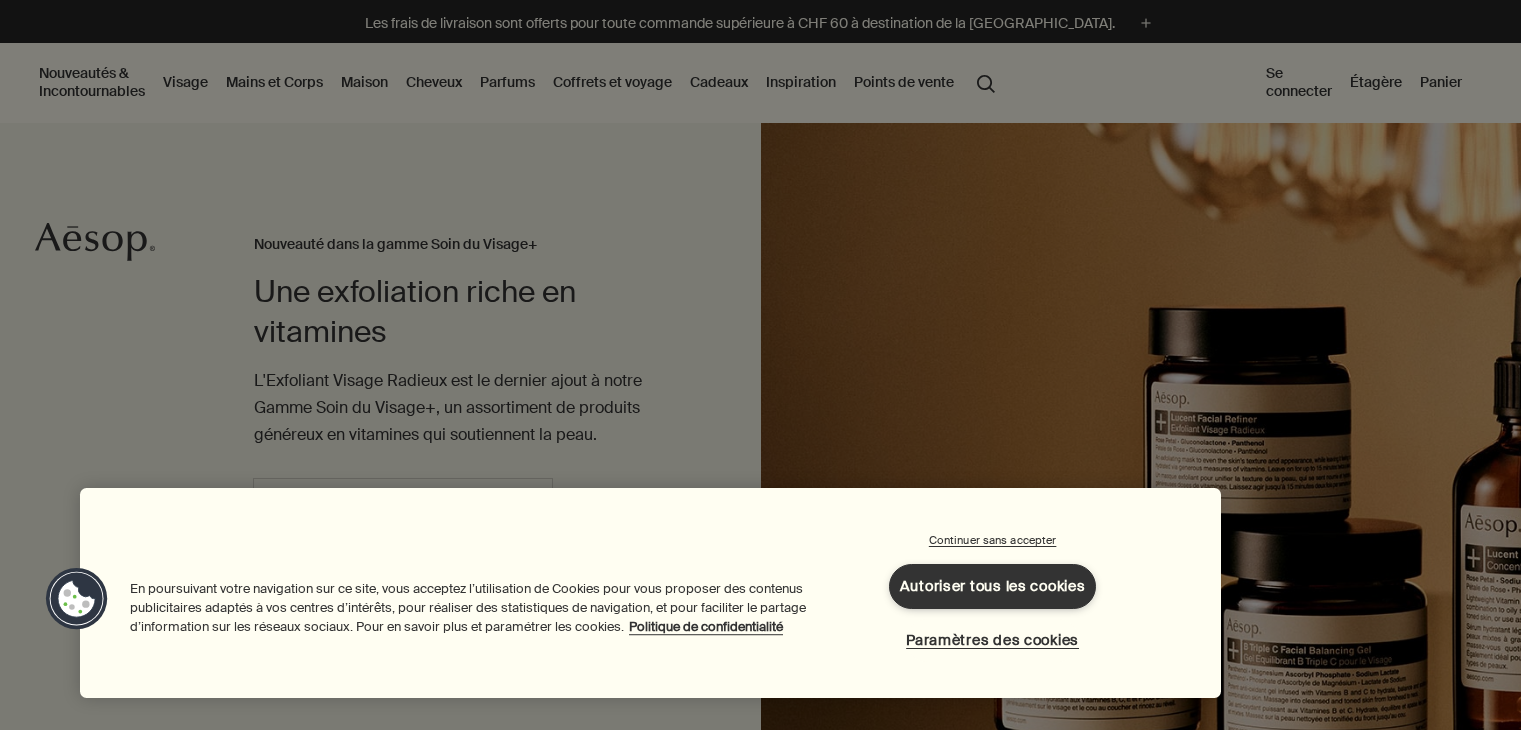 scroll, scrollTop: 0, scrollLeft: 0, axis: both 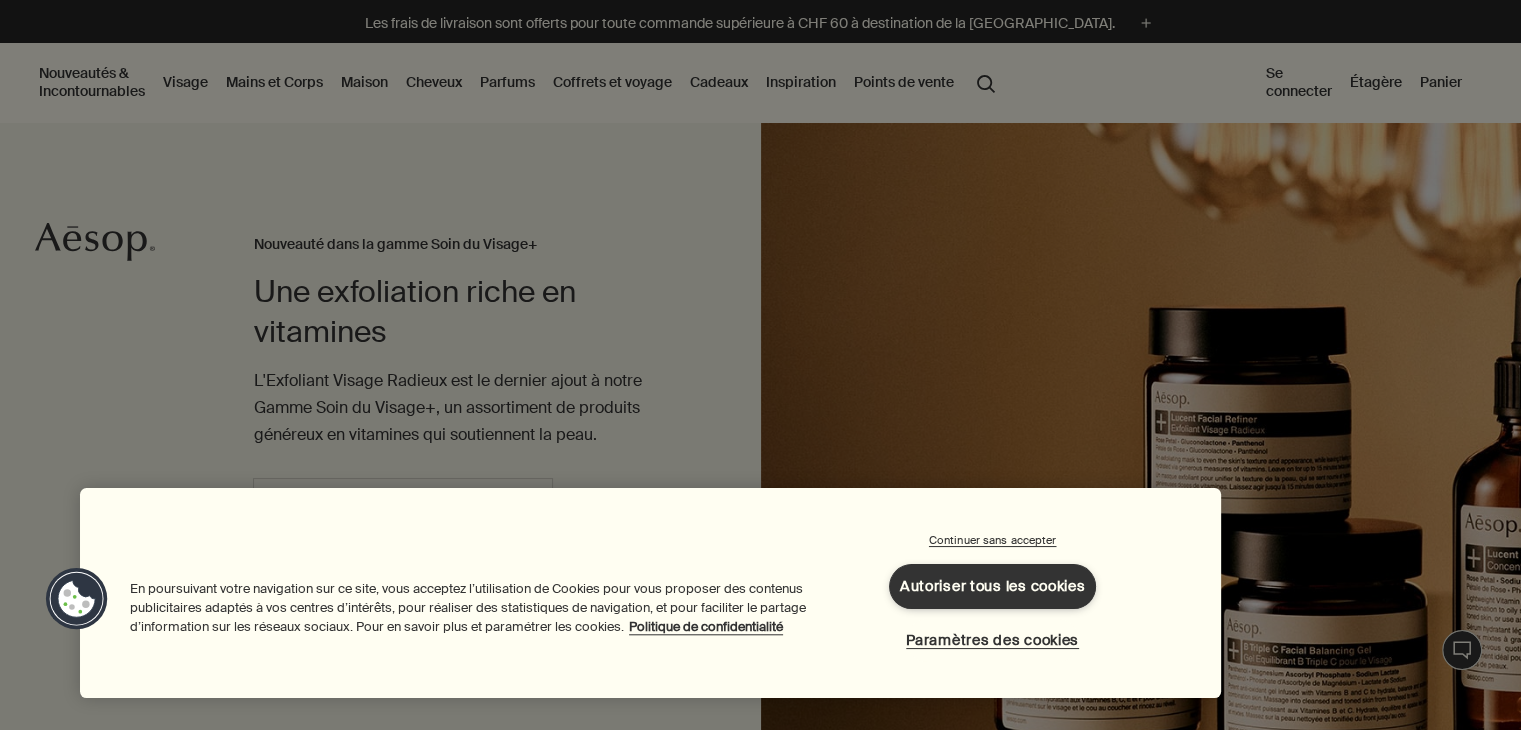 click at bounding box center (760, 365) 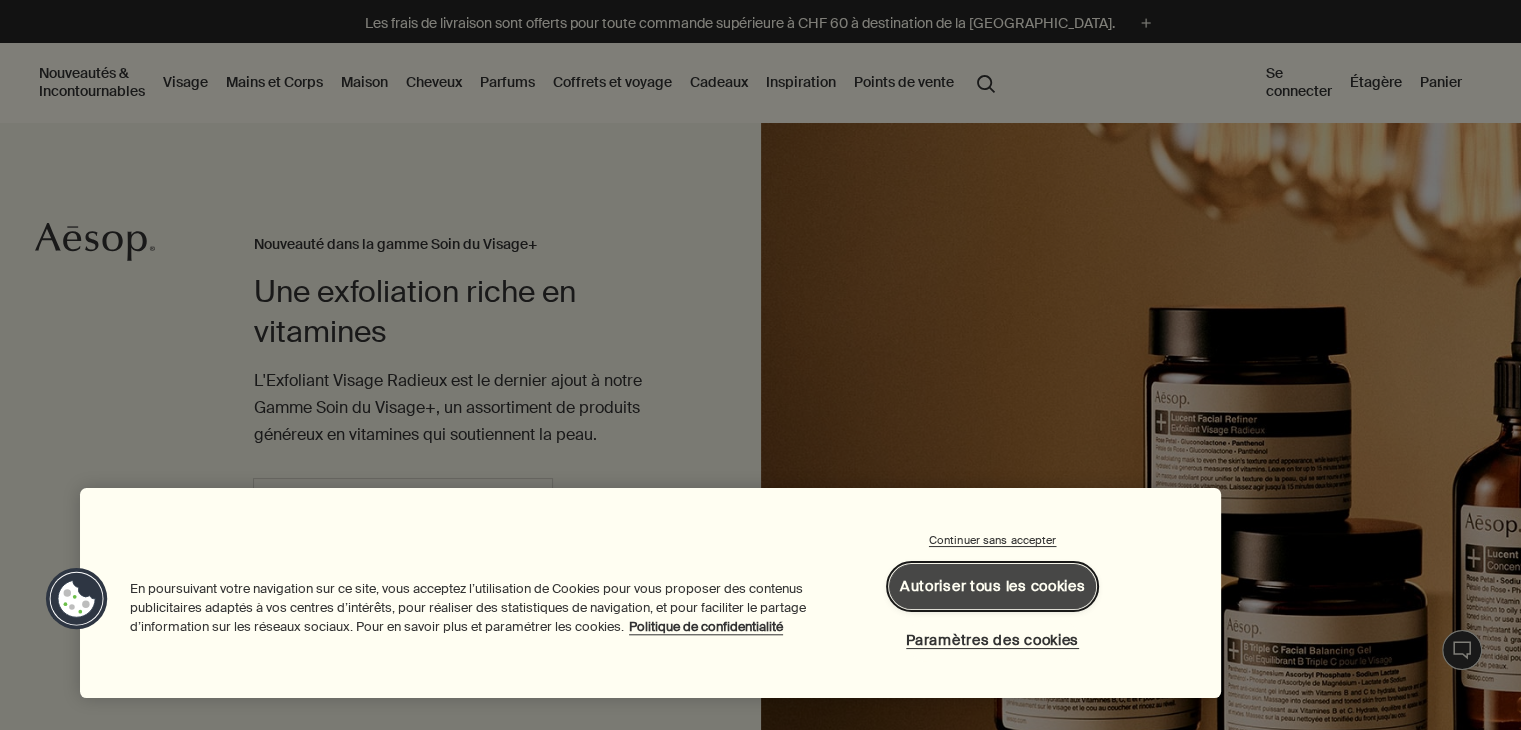 click on "Autoriser tous les cookies" at bounding box center (993, 586) 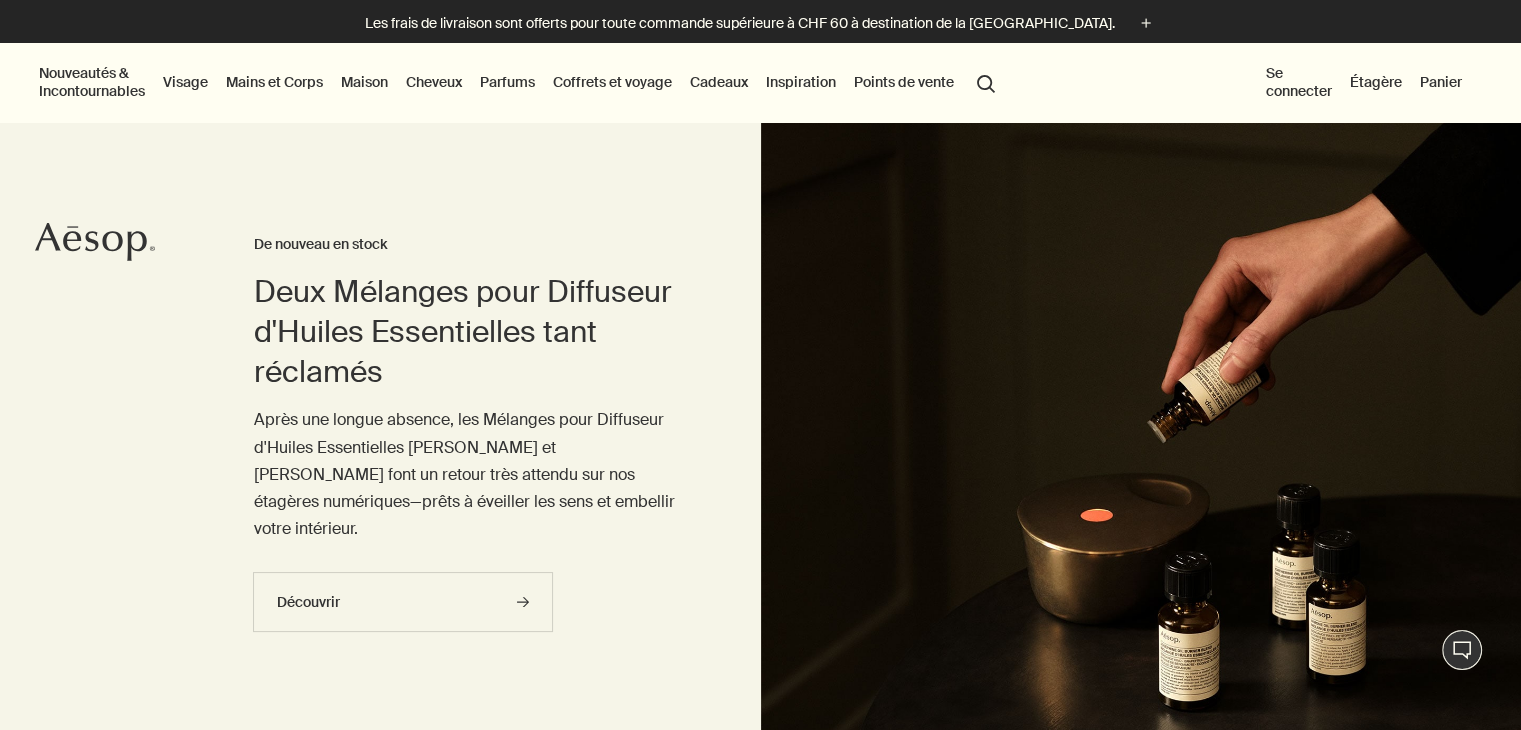 click on "Visage" at bounding box center [185, 82] 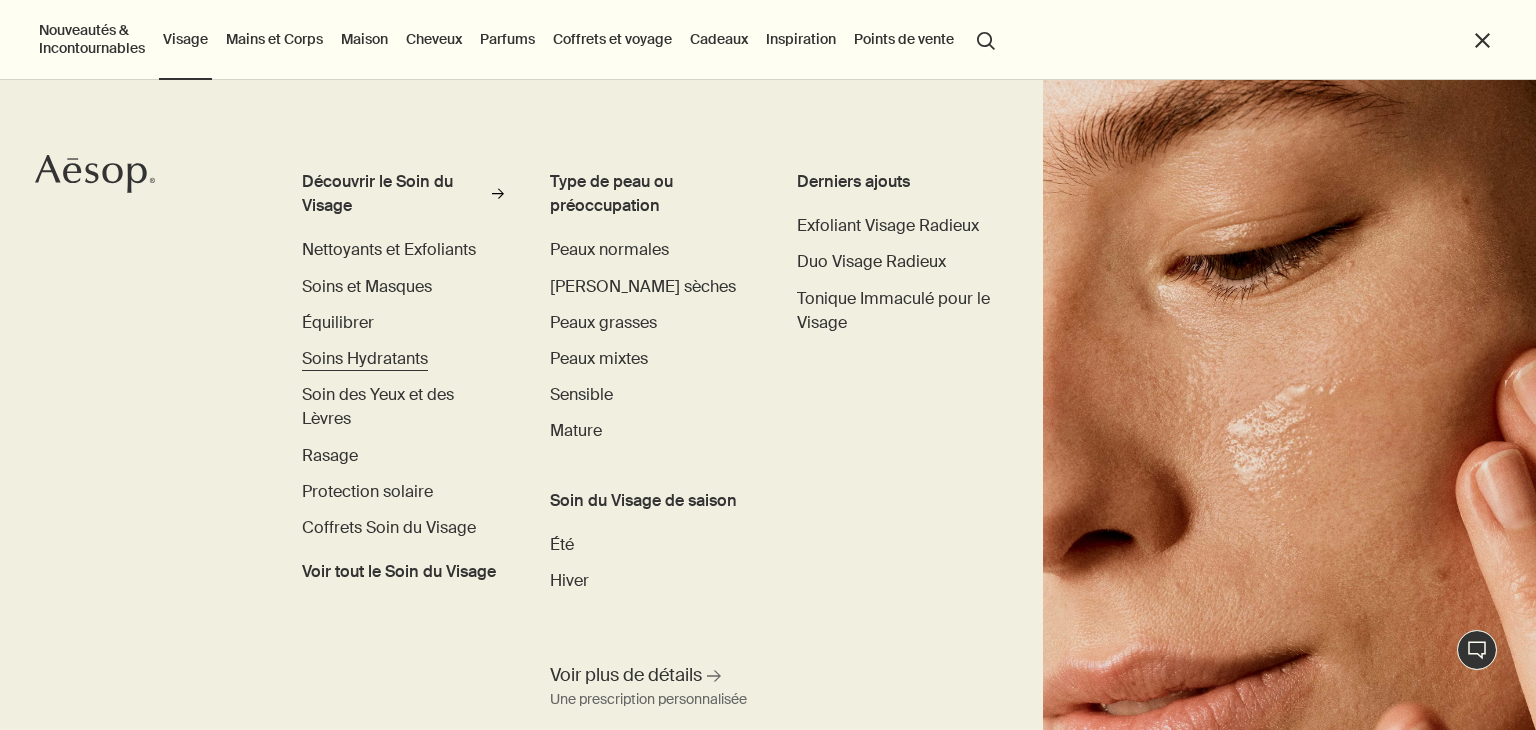 click on "Soins Hydratants" at bounding box center (365, 358) 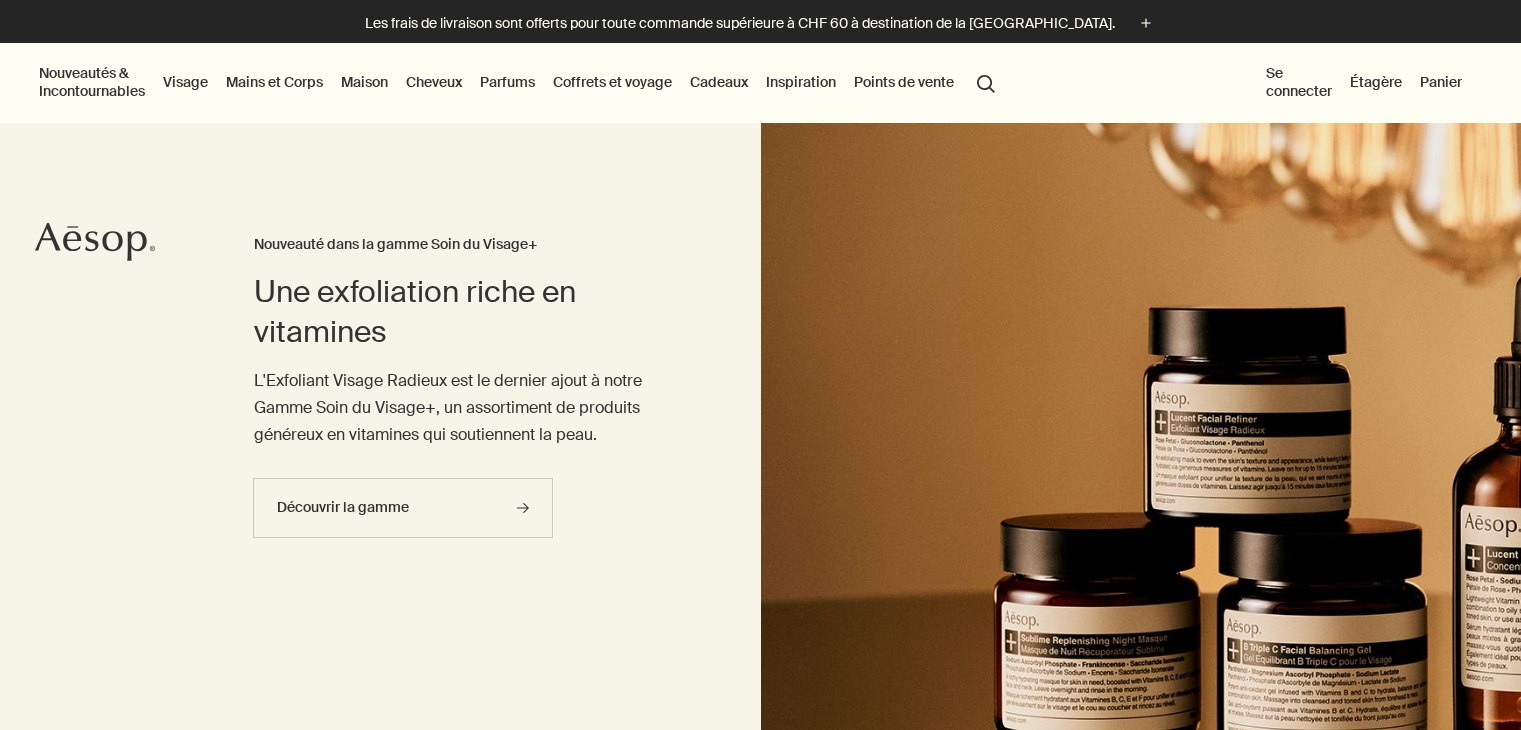 scroll, scrollTop: 0, scrollLeft: 0, axis: both 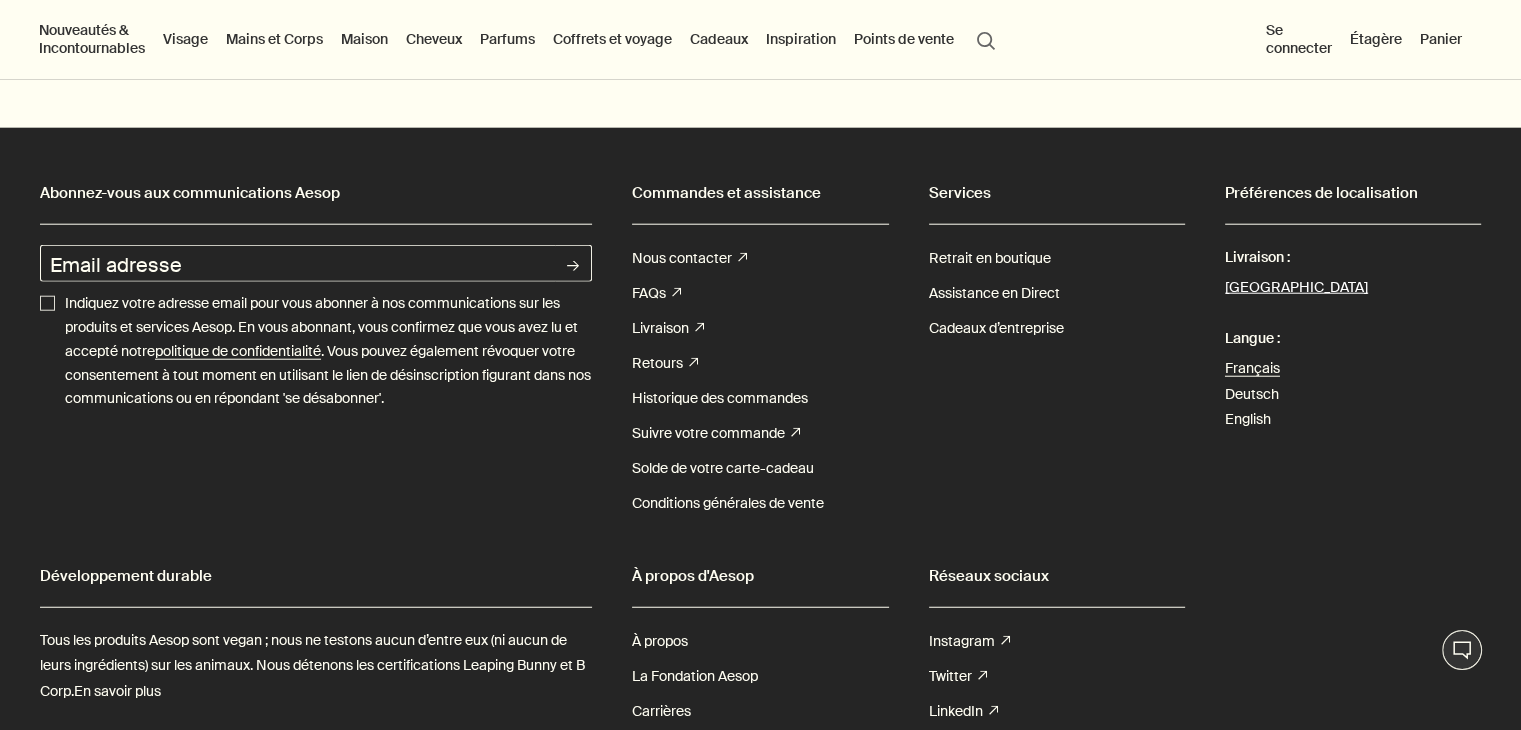 click on "Suisse" at bounding box center (1296, 288) 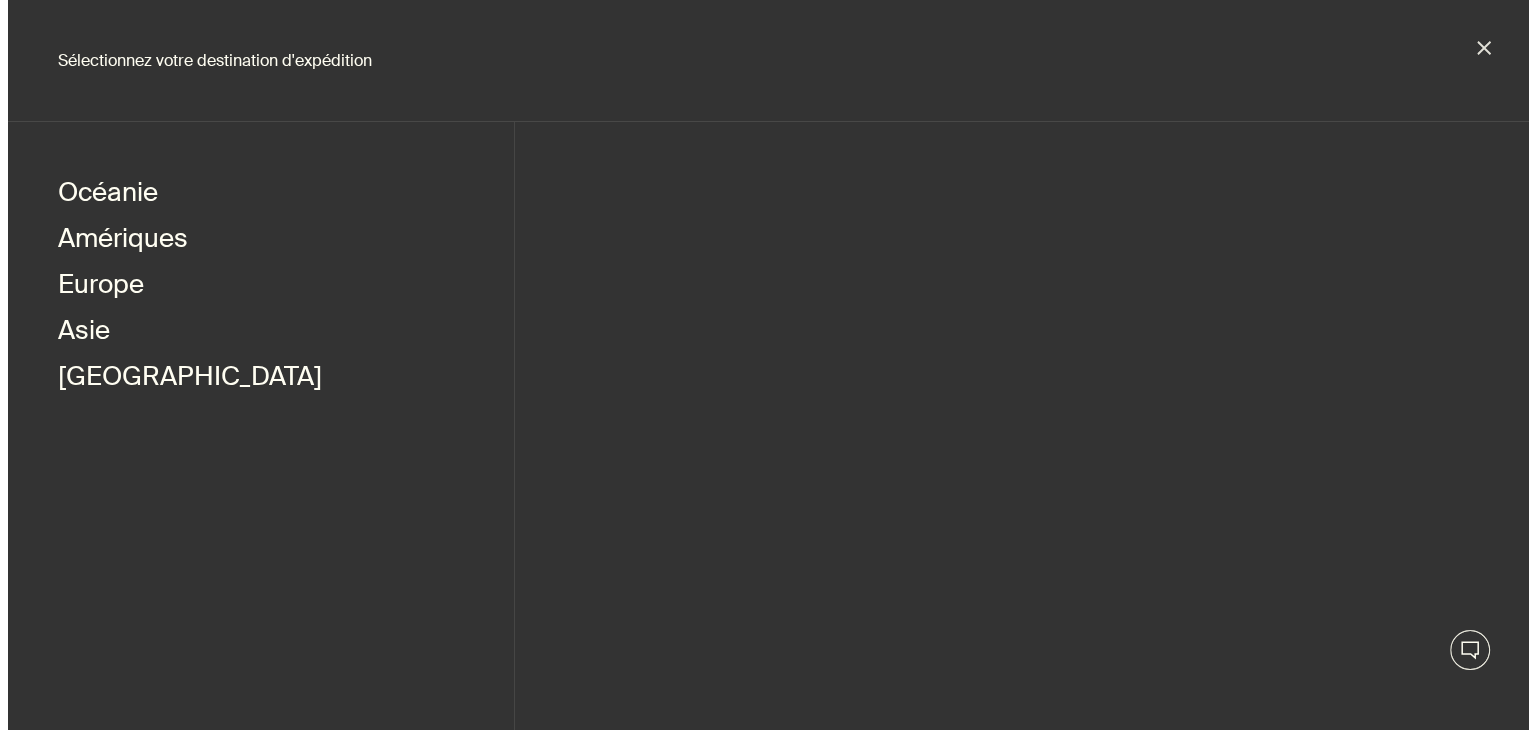 scroll, scrollTop: 5061, scrollLeft: 0, axis: vertical 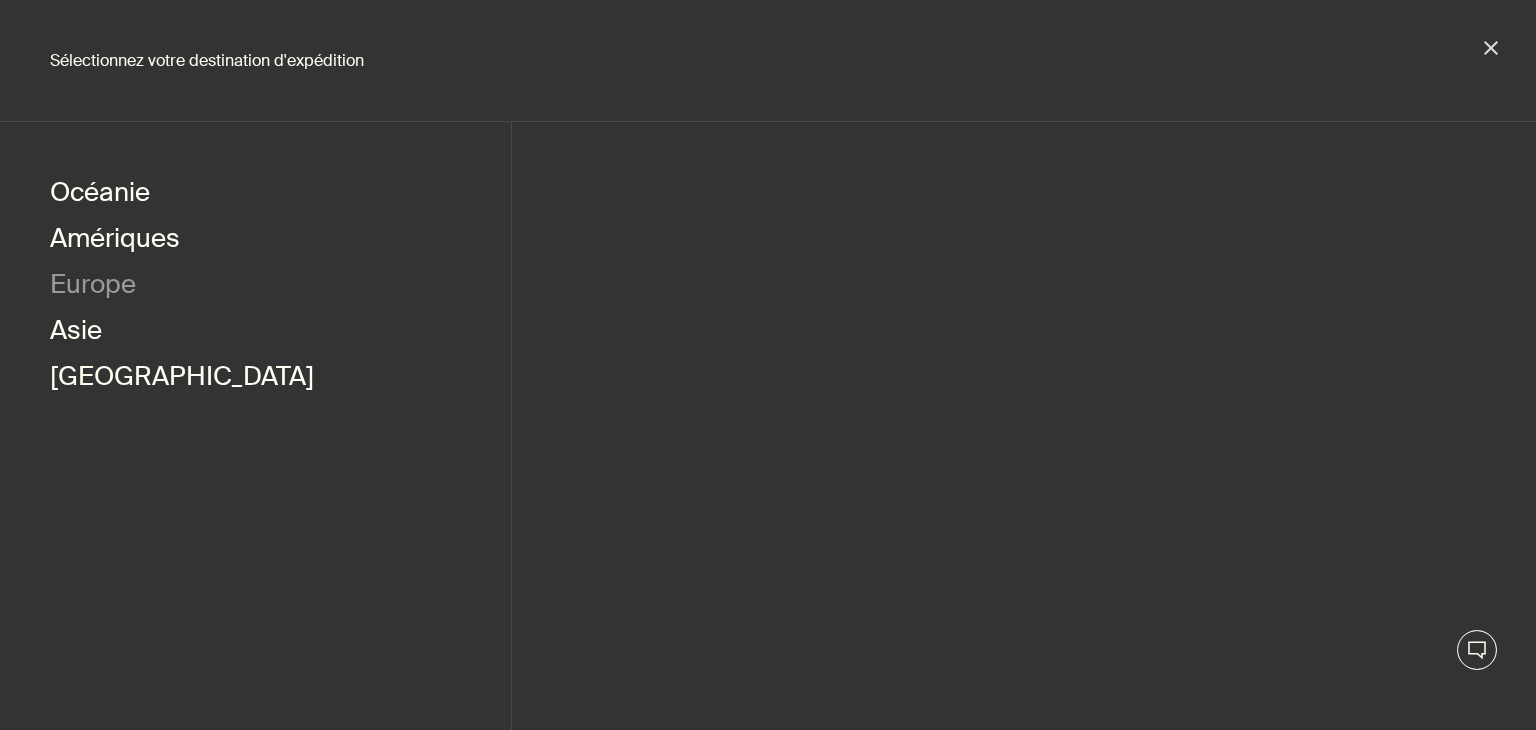 click on "Europe" at bounding box center (93, 287) 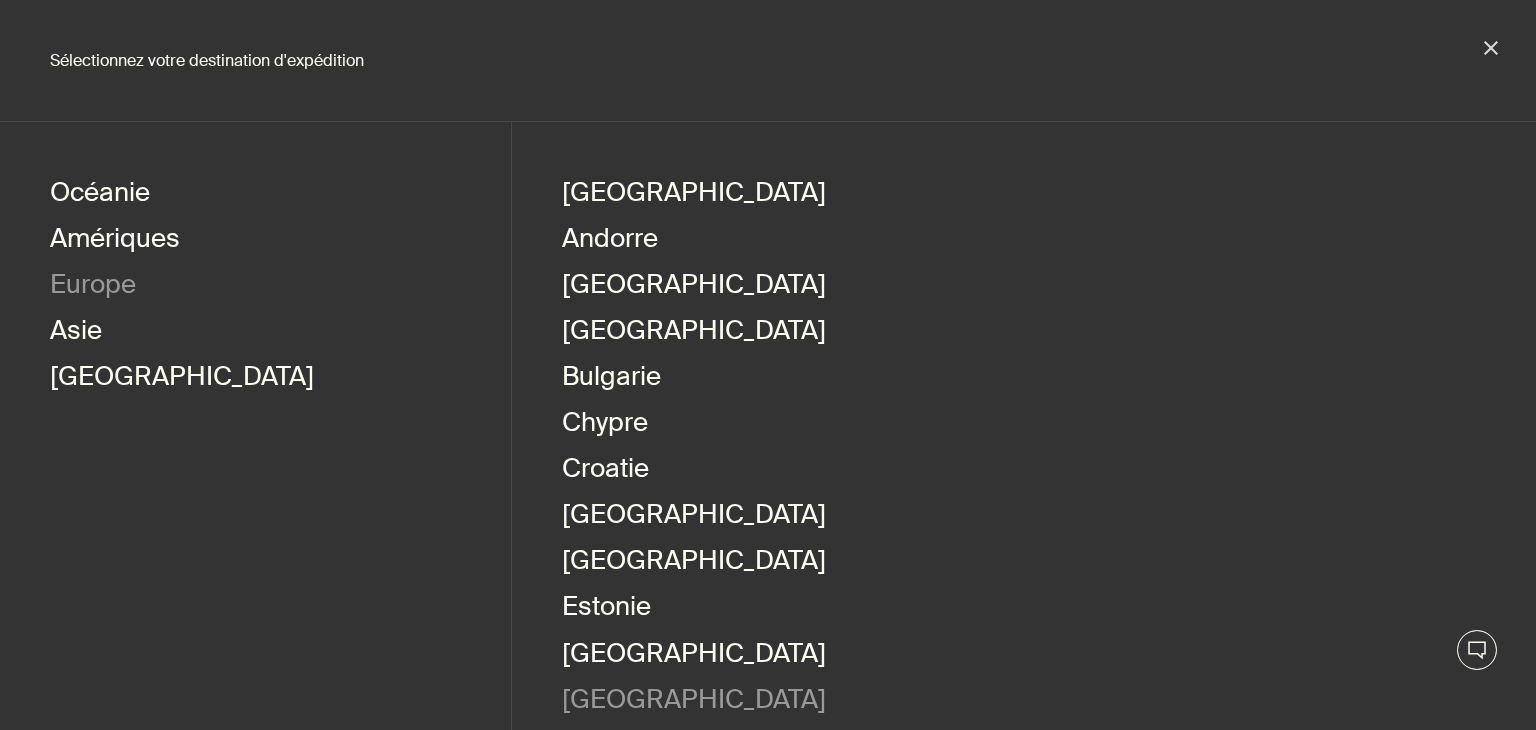 click on "[GEOGRAPHIC_DATA]" at bounding box center (694, 702) 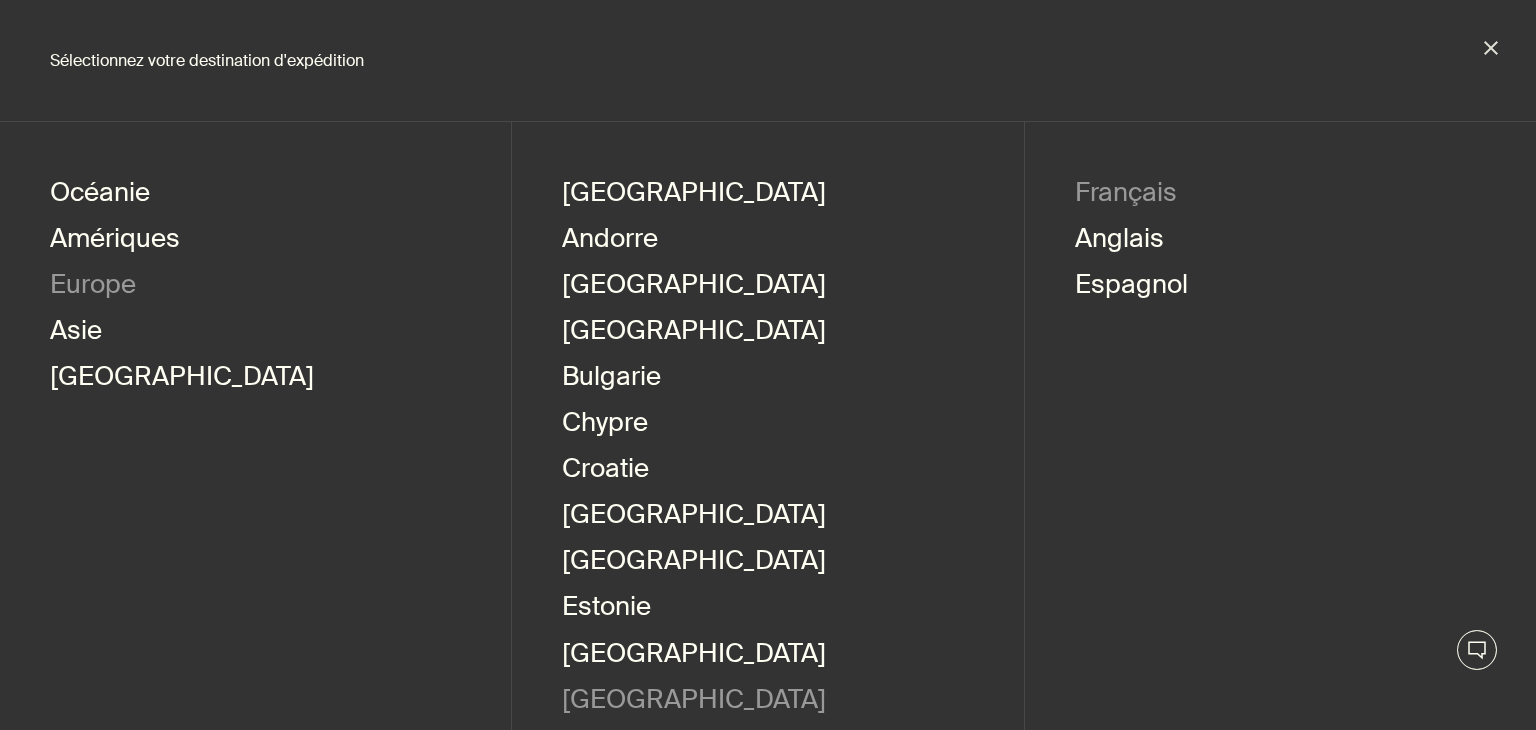 click on "Français" at bounding box center (1126, 195) 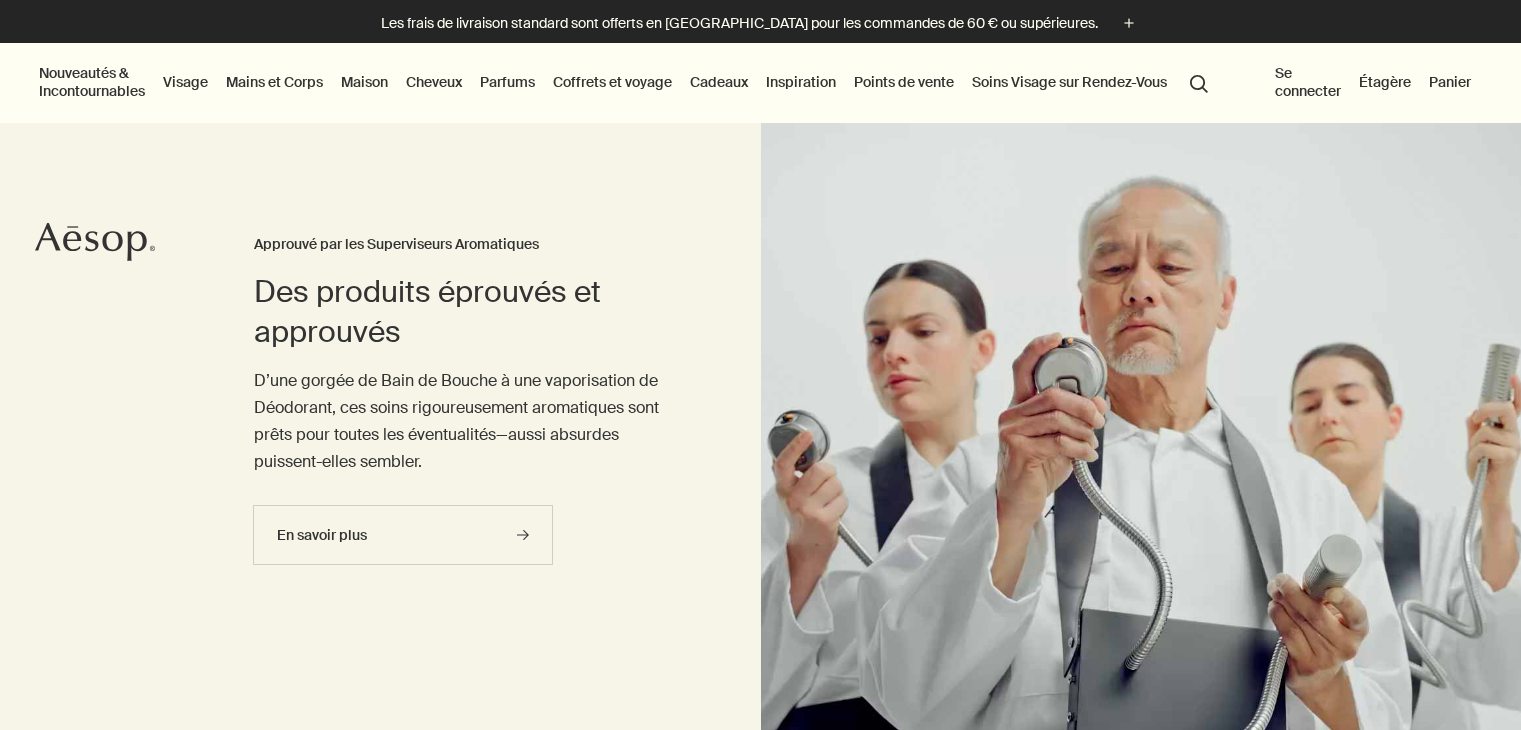 scroll, scrollTop: 0, scrollLeft: 0, axis: both 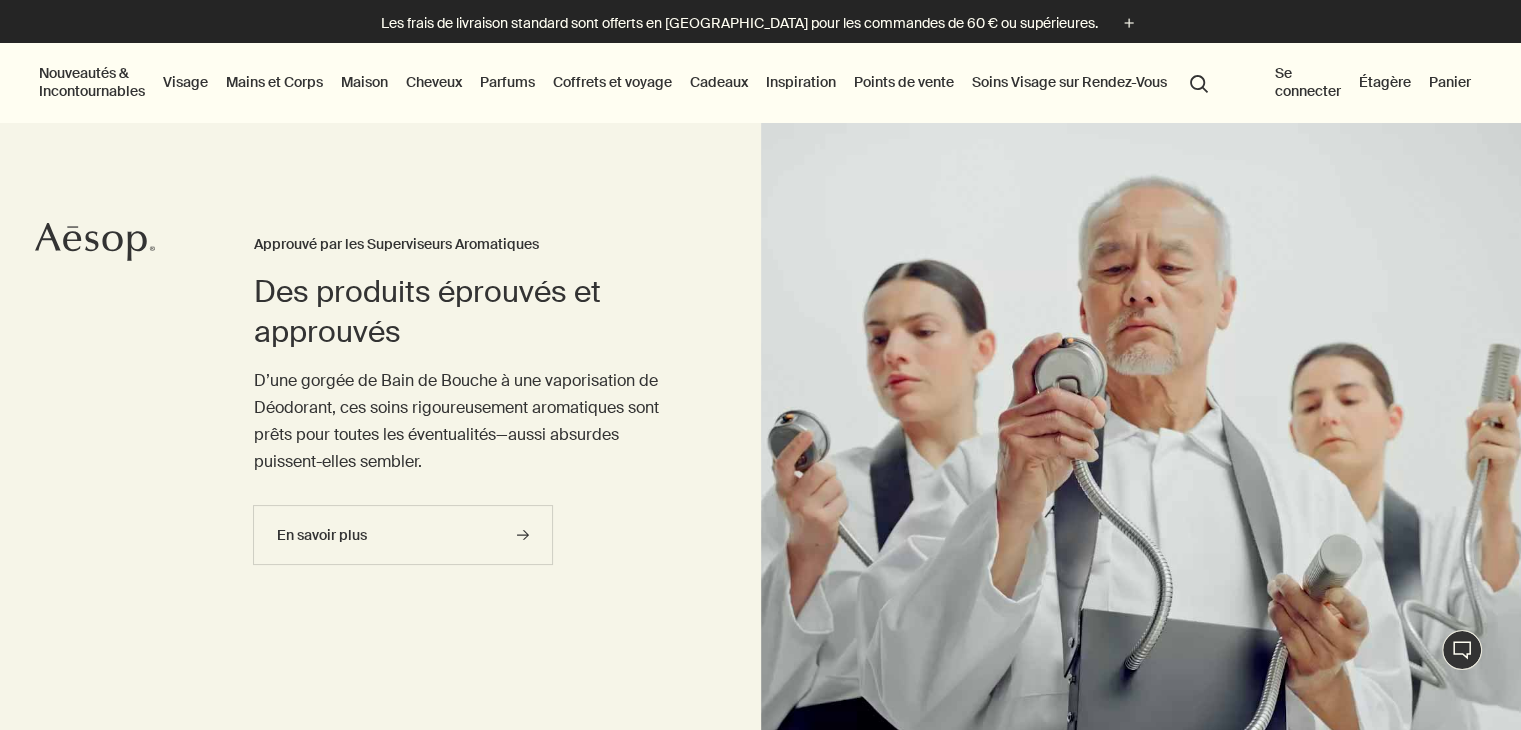 click on "Visage" at bounding box center (185, 82) 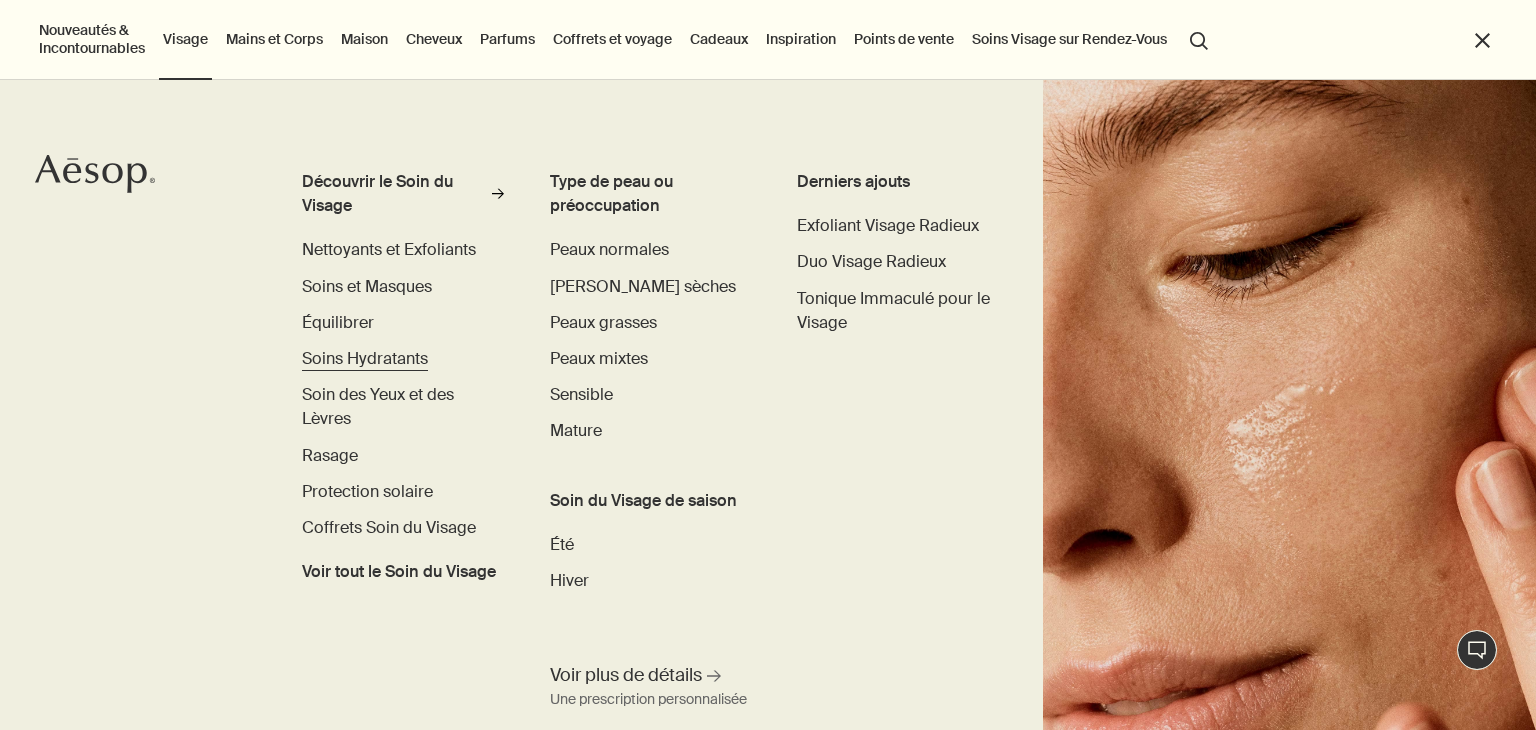 click on "Soins Hydratants" at bounding box center (365, 358) 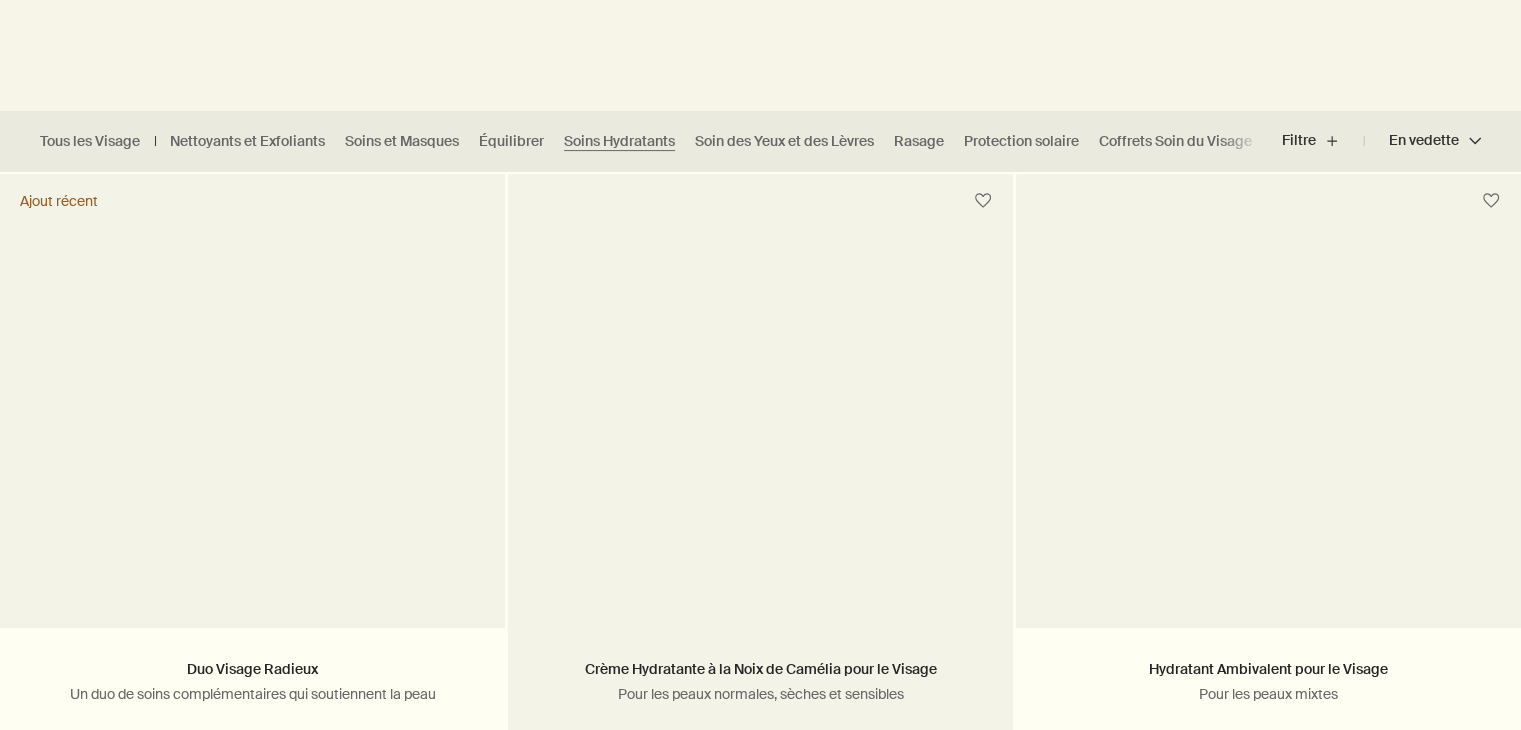 scroll, scrollTop: 0, scrollLeft: 0, axis: both 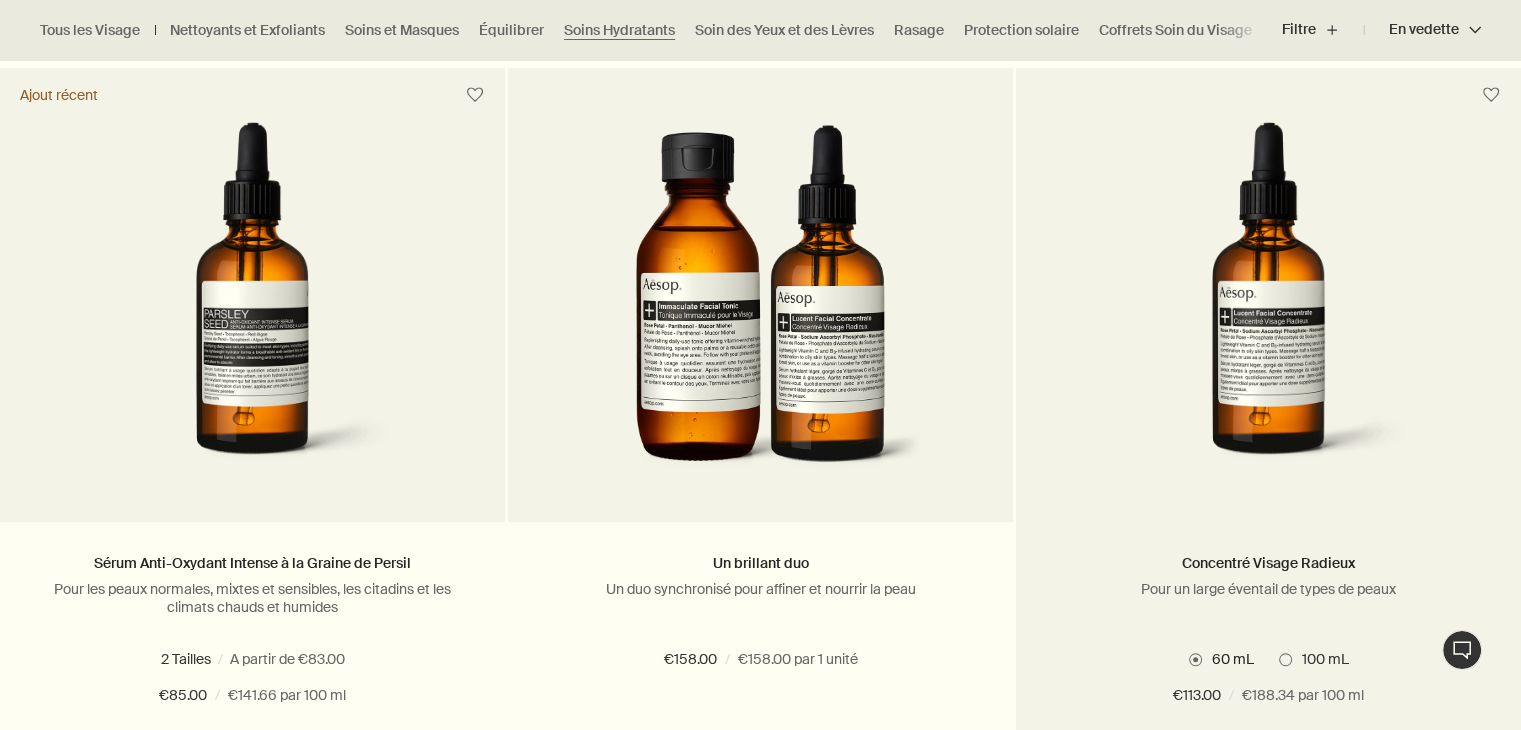 click at bounding box center (1268, 307) 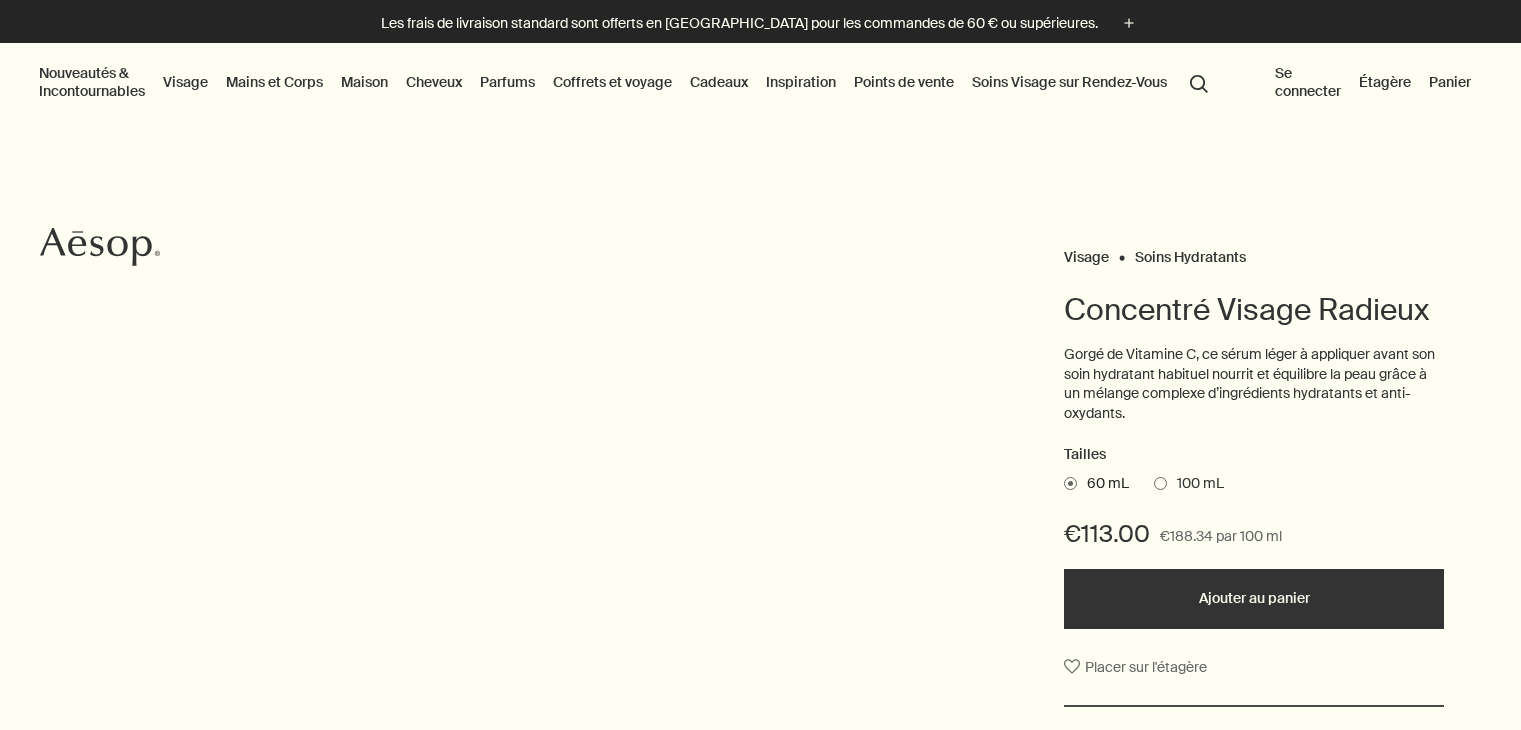 scroll, scrollTop: 0, scrollLeft: 0, axis: both 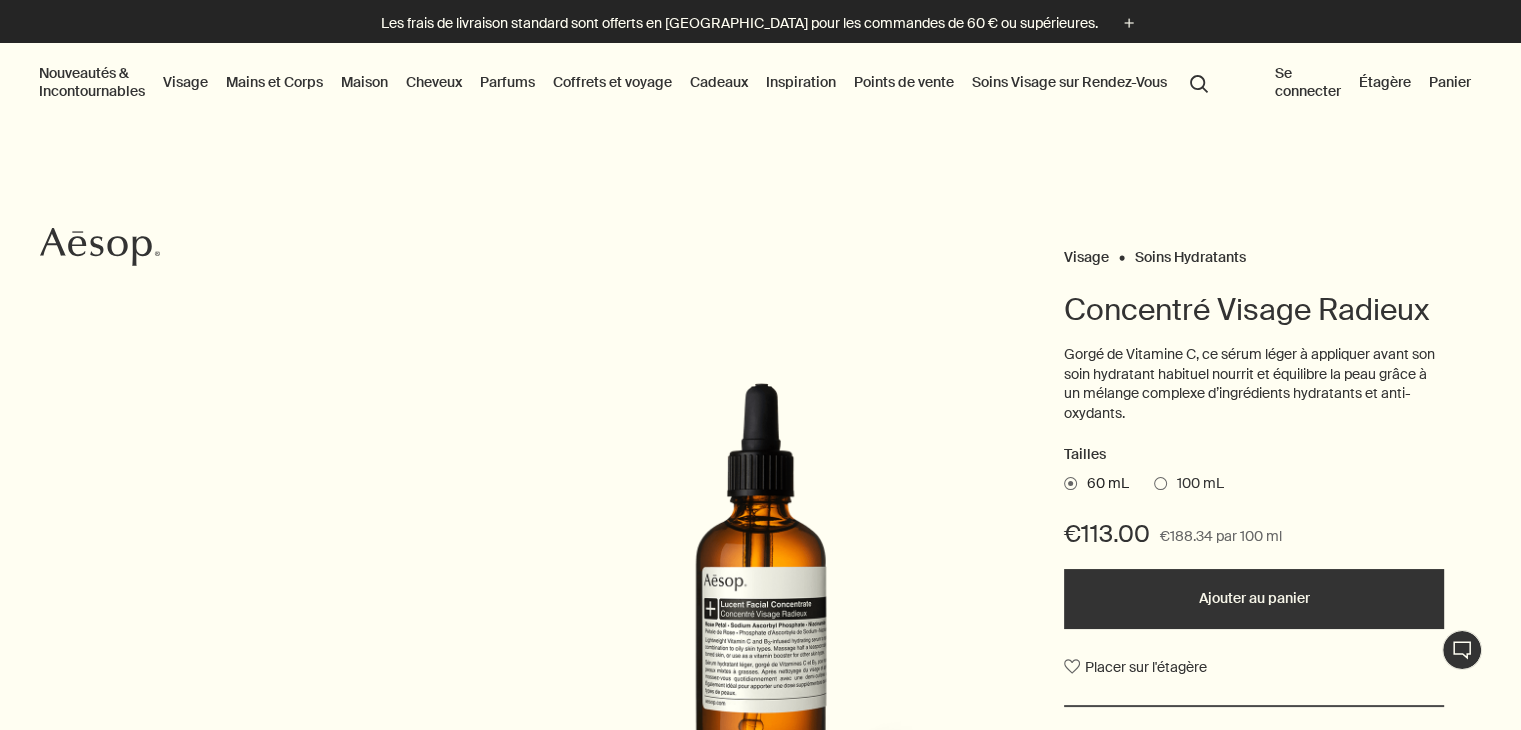 click at bounding box center (1160, 483) 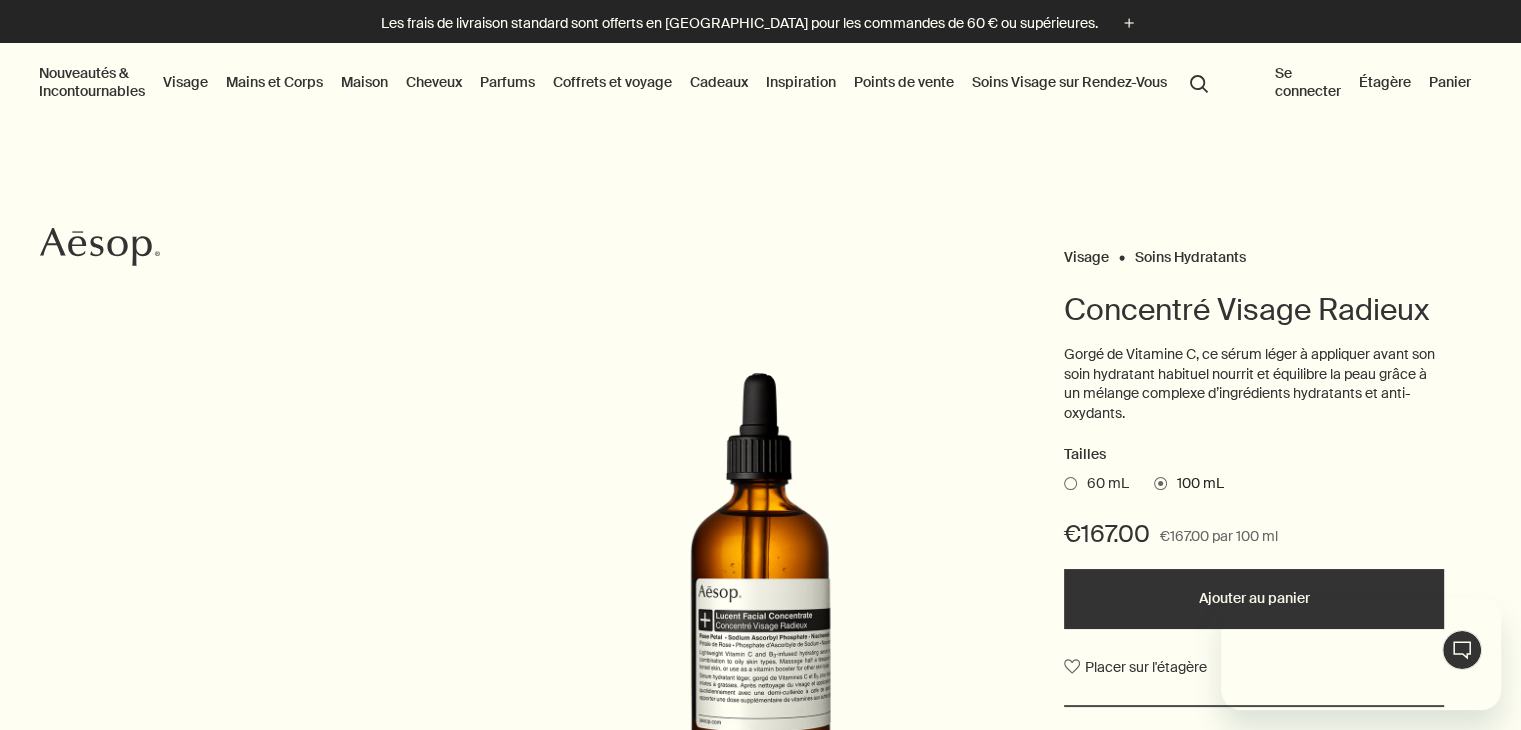 scroll, scrollTop: 0, scrollLeft: 0, axis: both 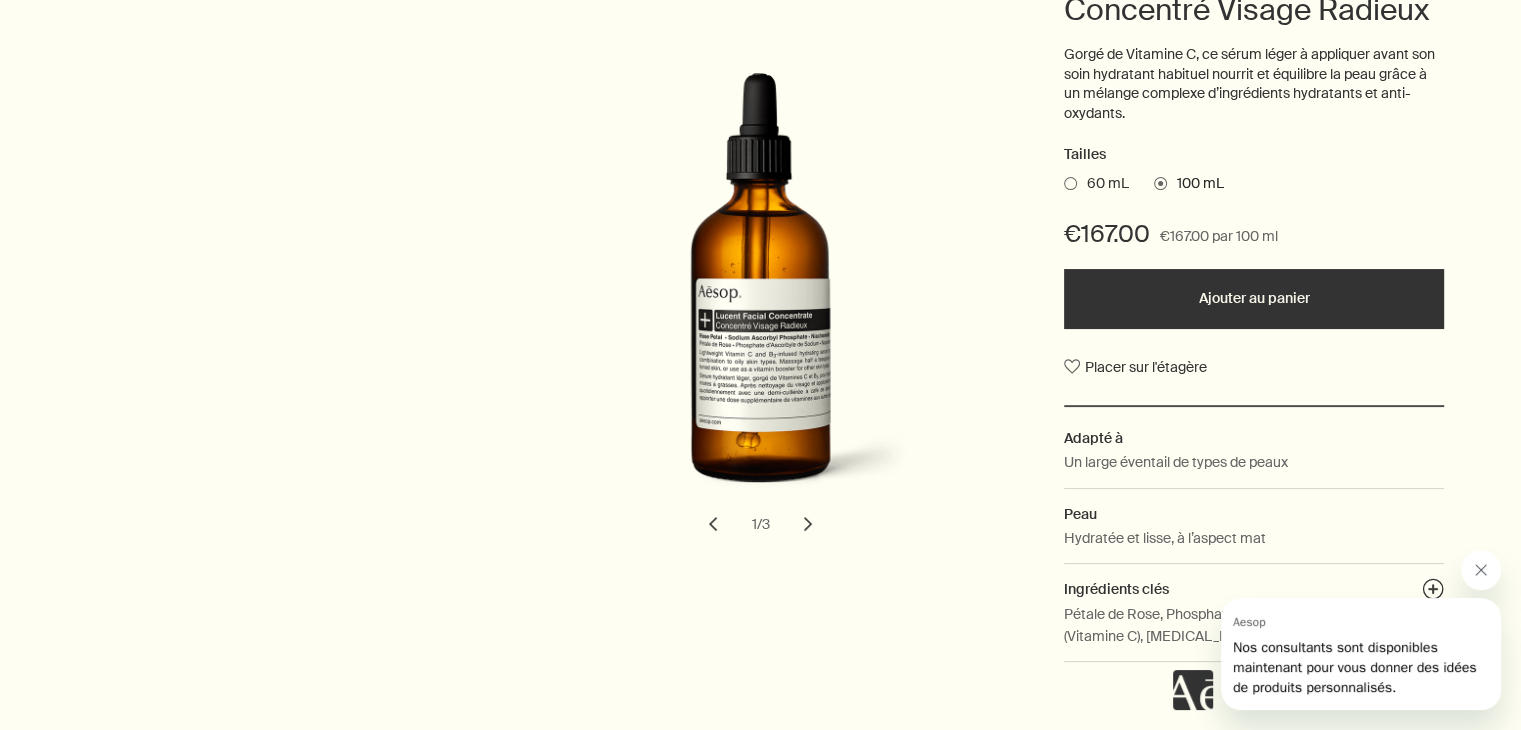 click at bounding box center (1481, 570) 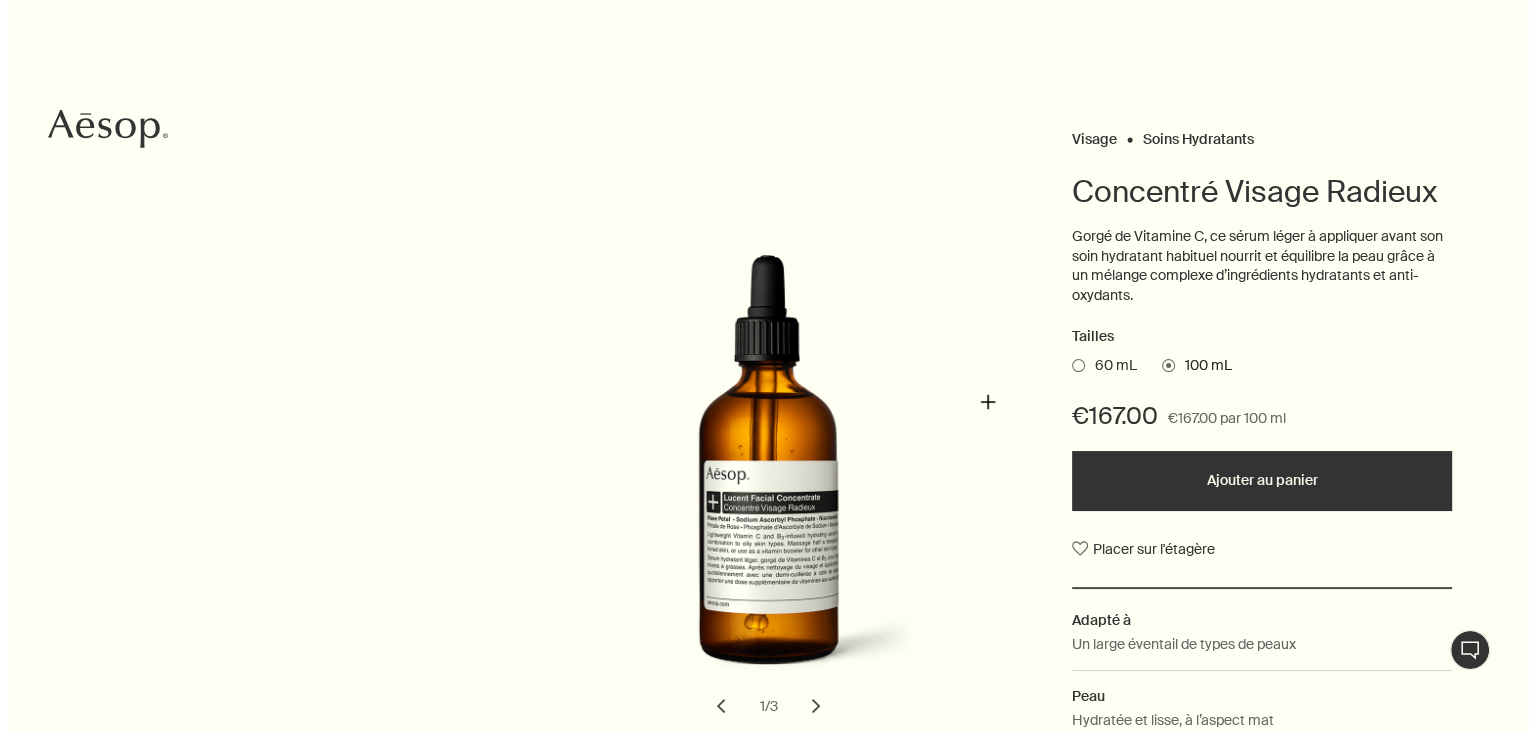 scroll, scrollTop: 0, scrollLeft: 0, axis: both 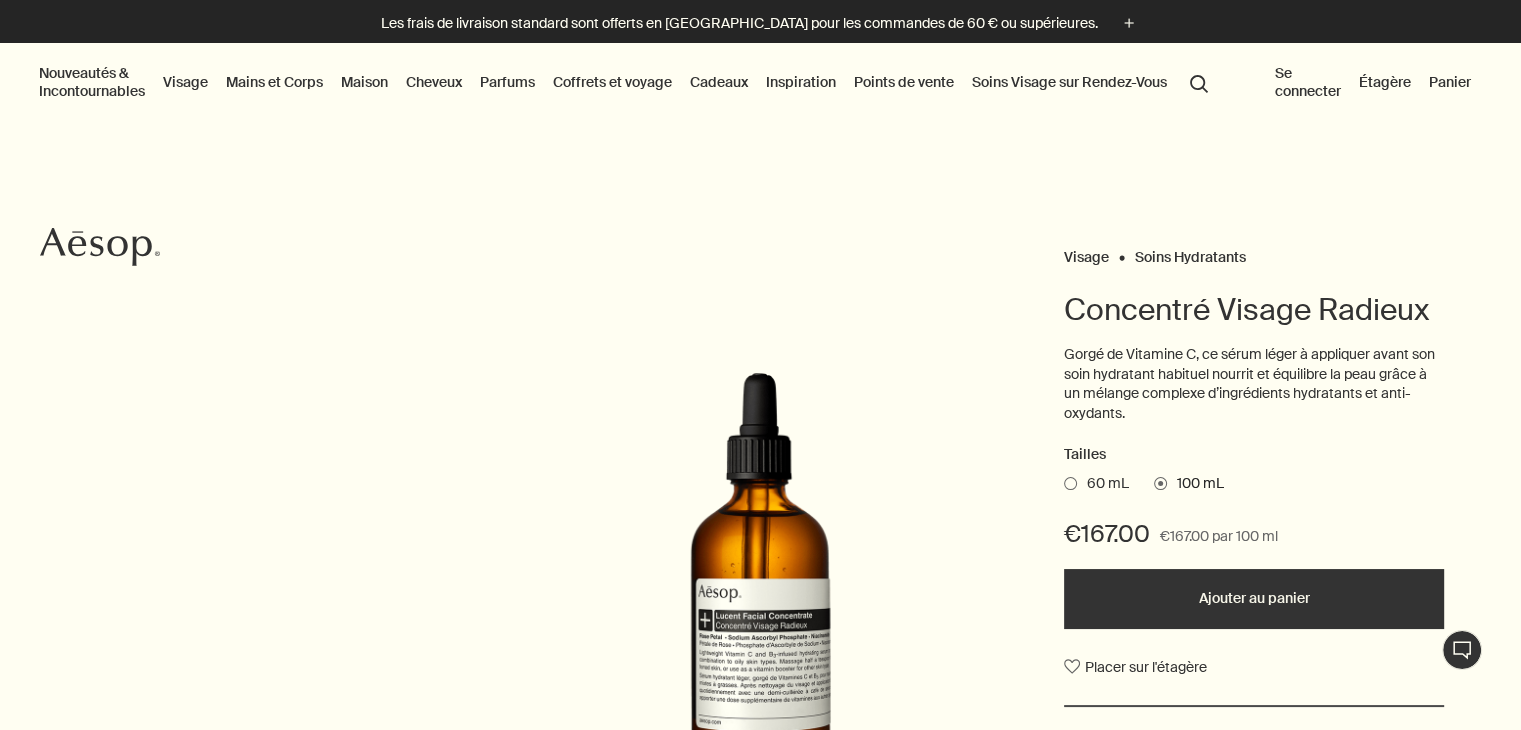 click on "Visage" at bounding box center [185, 82] 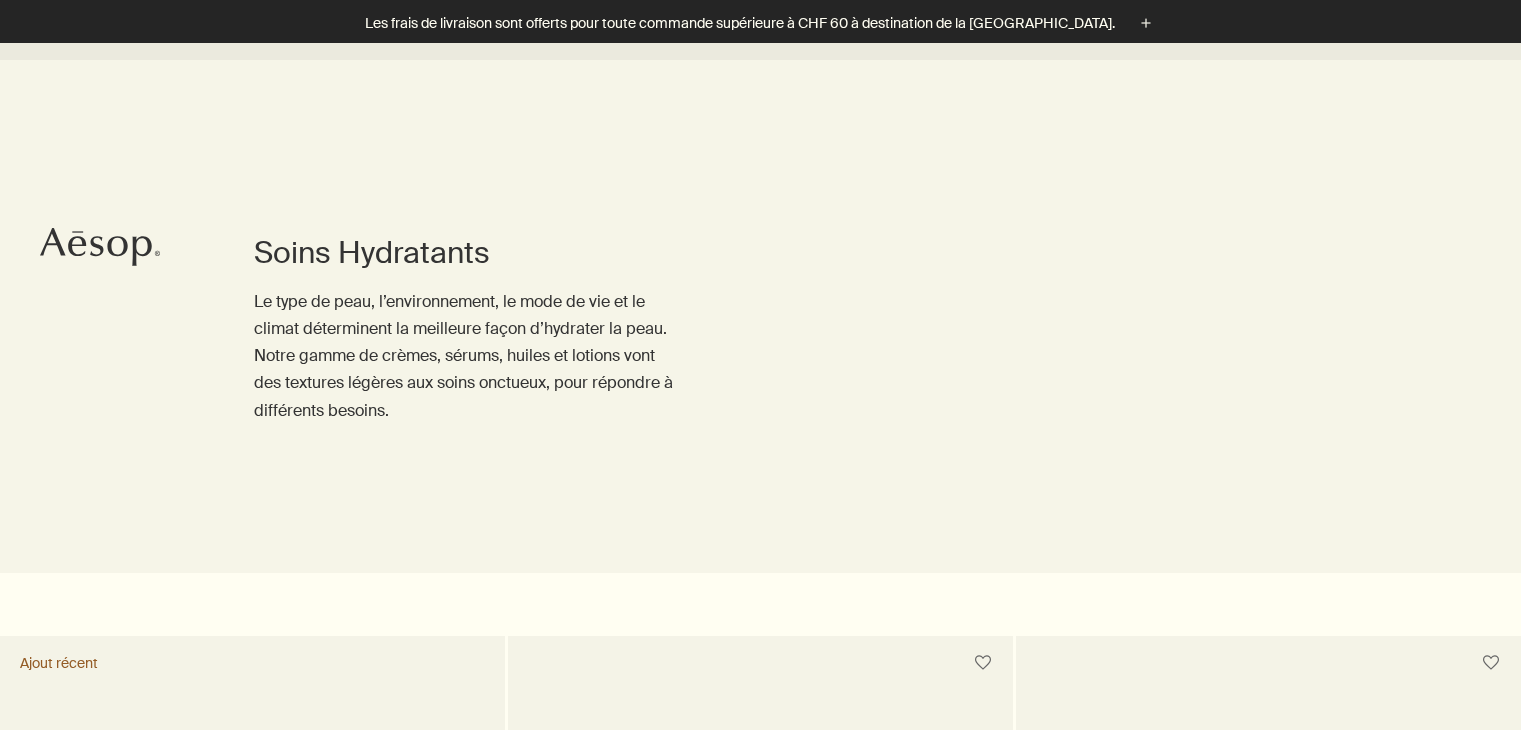 scroll, scrollTop: 700, scrollLeft: 0, axis: vertical 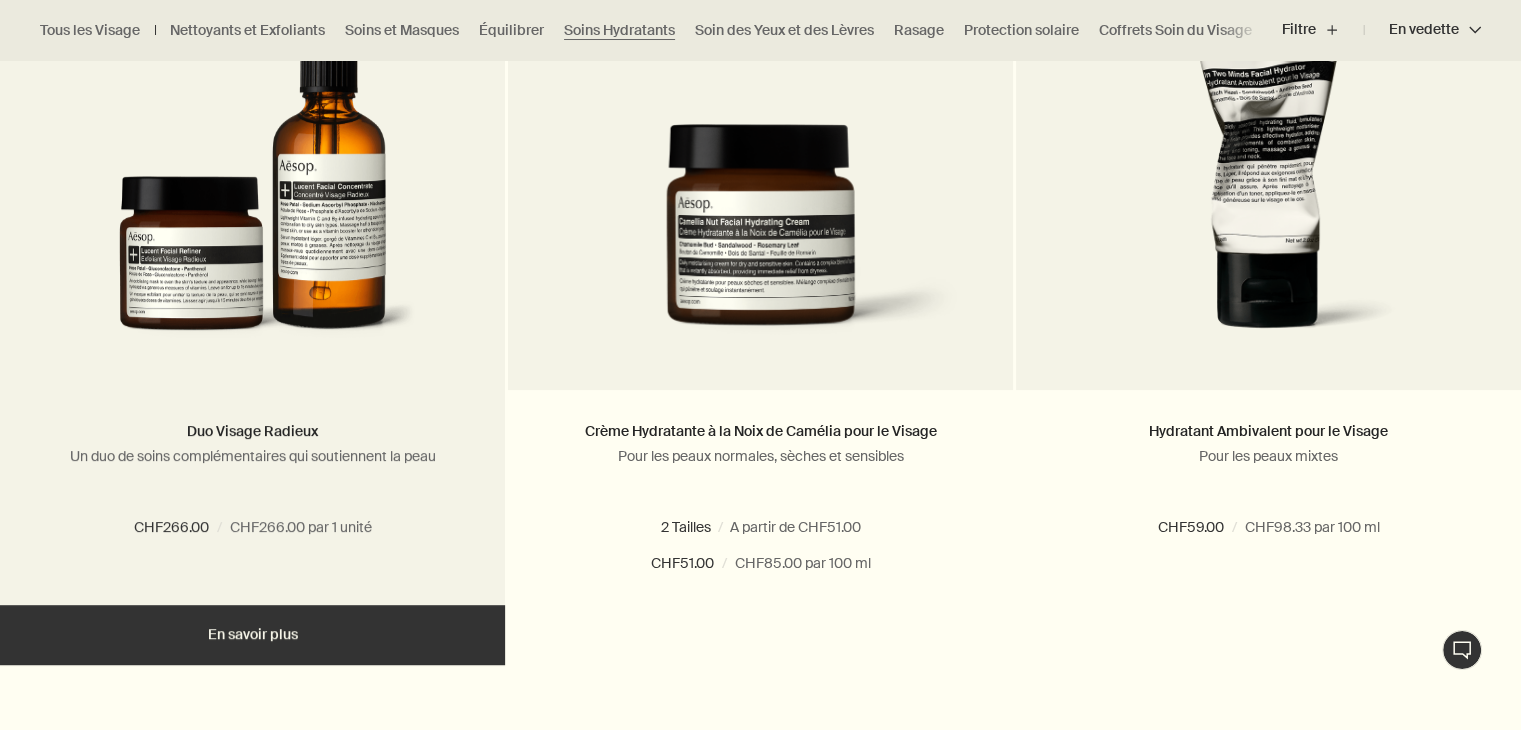 click at bounding box center [253, 175] 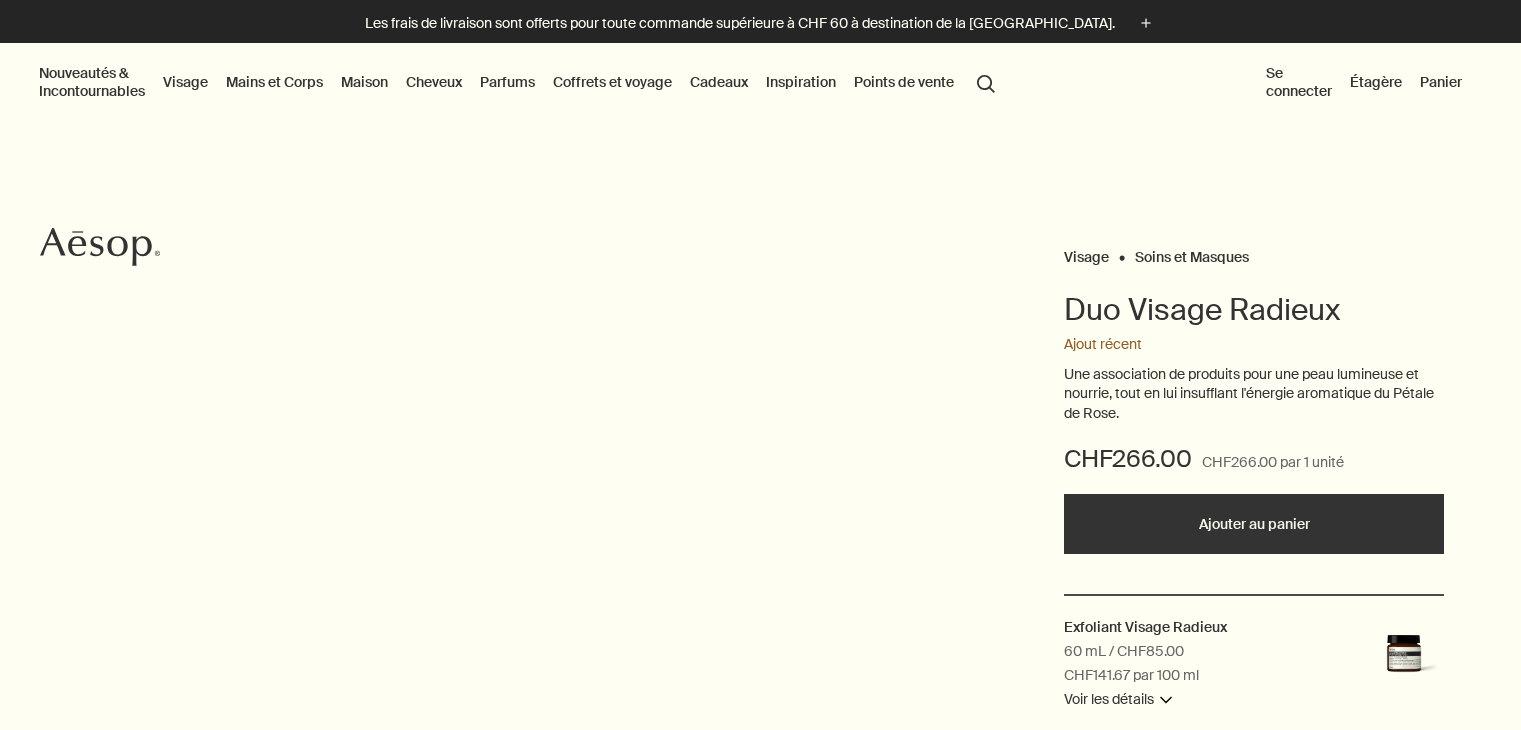 scroll, scrollTop: 0, scrollLeft: 0, axis: both 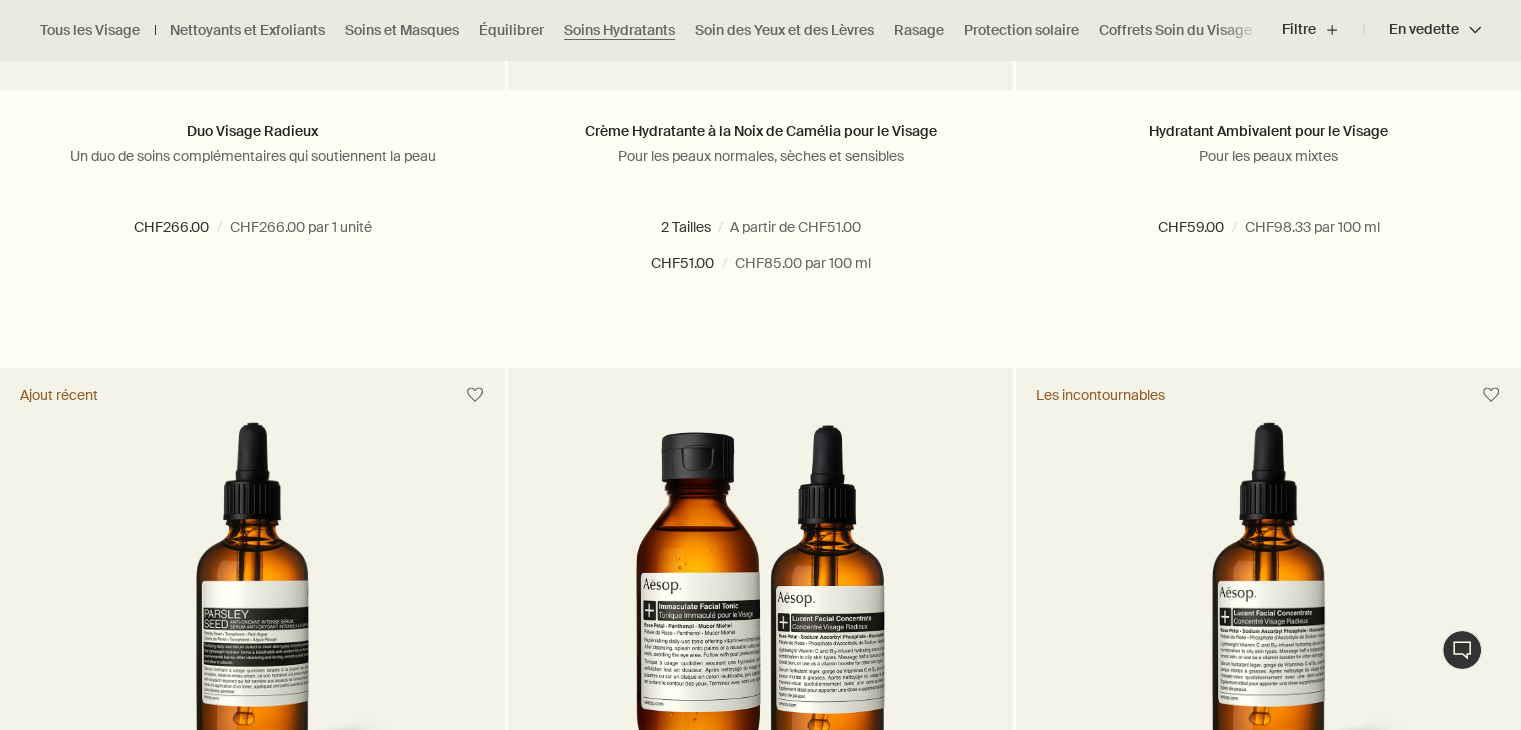 click at bounding box center [252, 607] 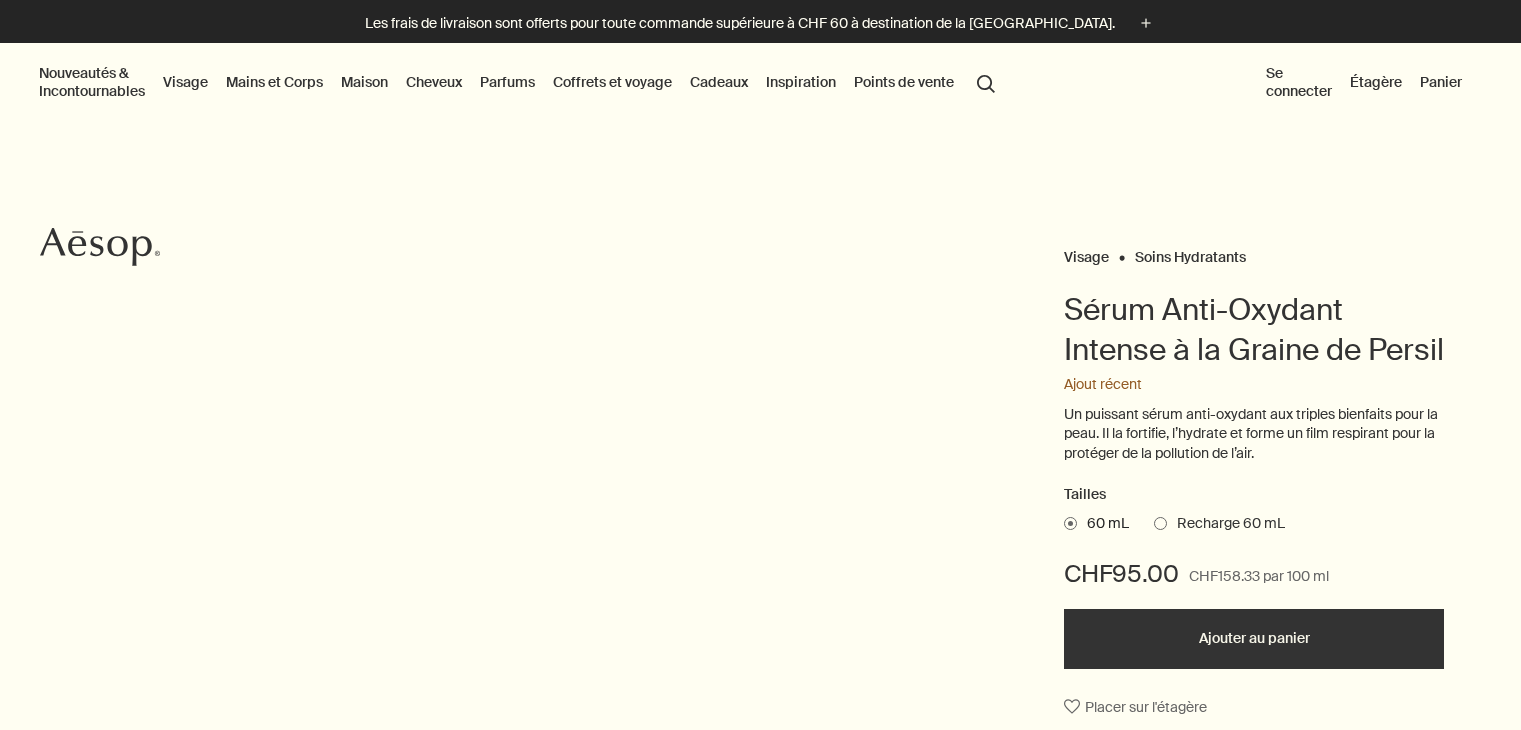scroll, scrollTop: 0, scrollLeft: 0, axis: both 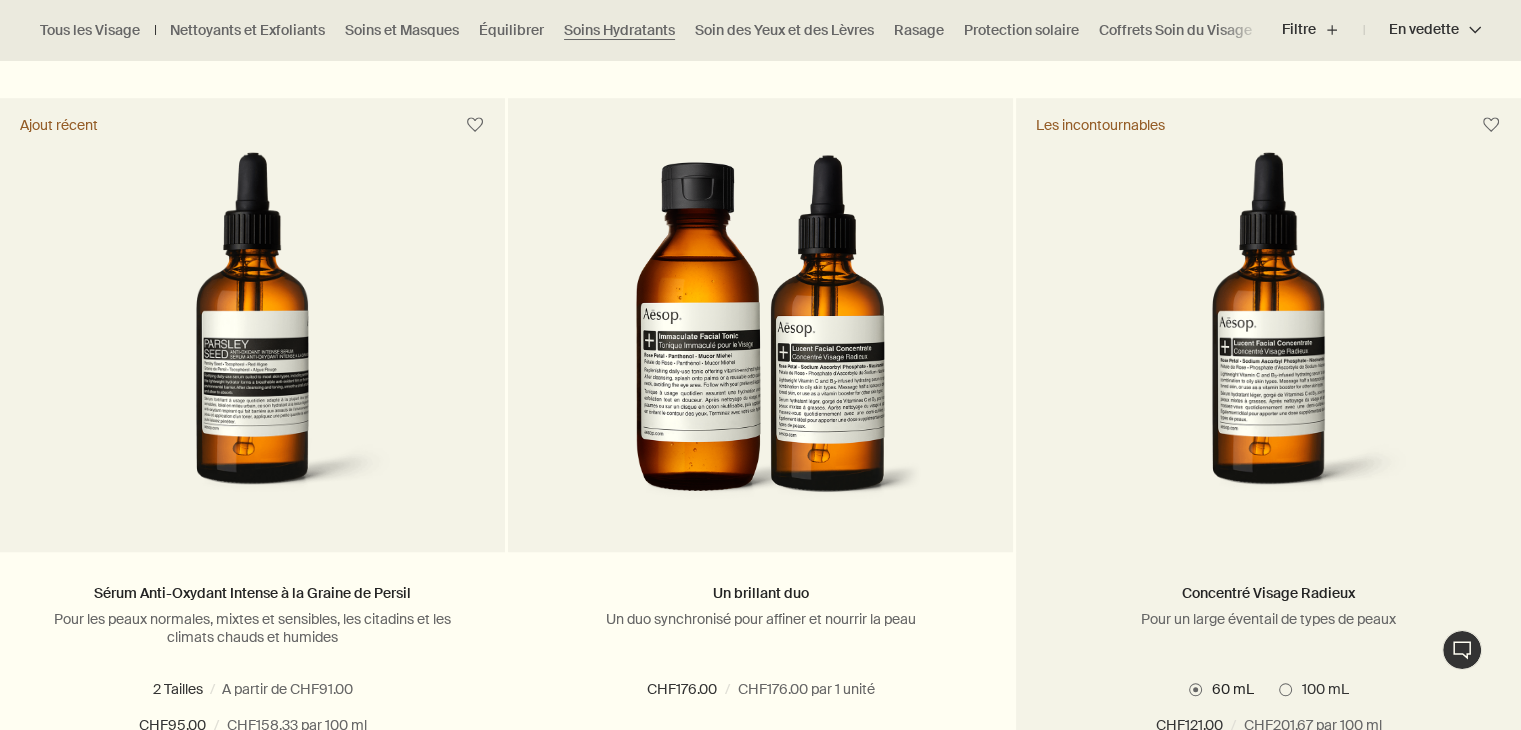 click at bounding box center [1268, 337] 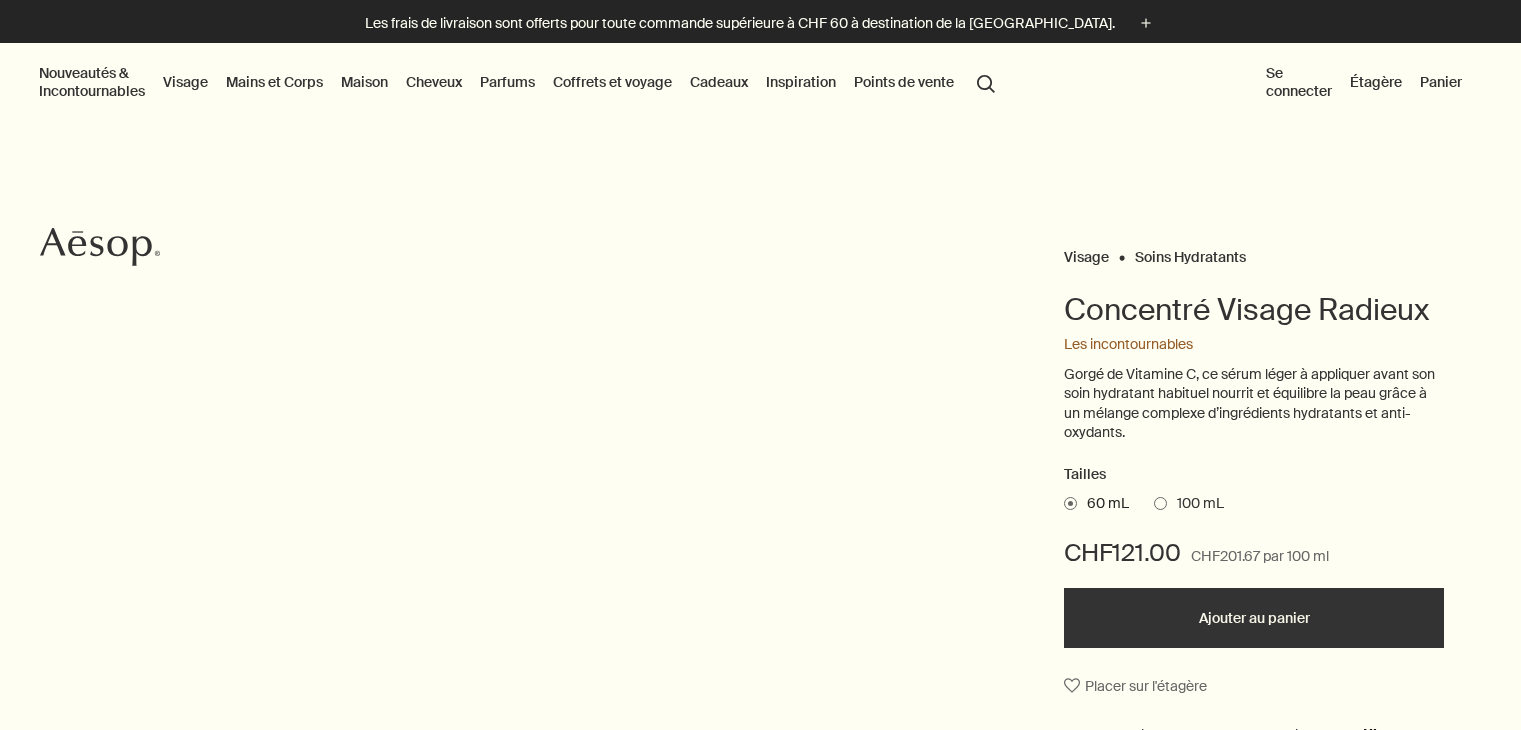 scroll, scrollTop: 100, scrollLeft: 0, axis: vertical 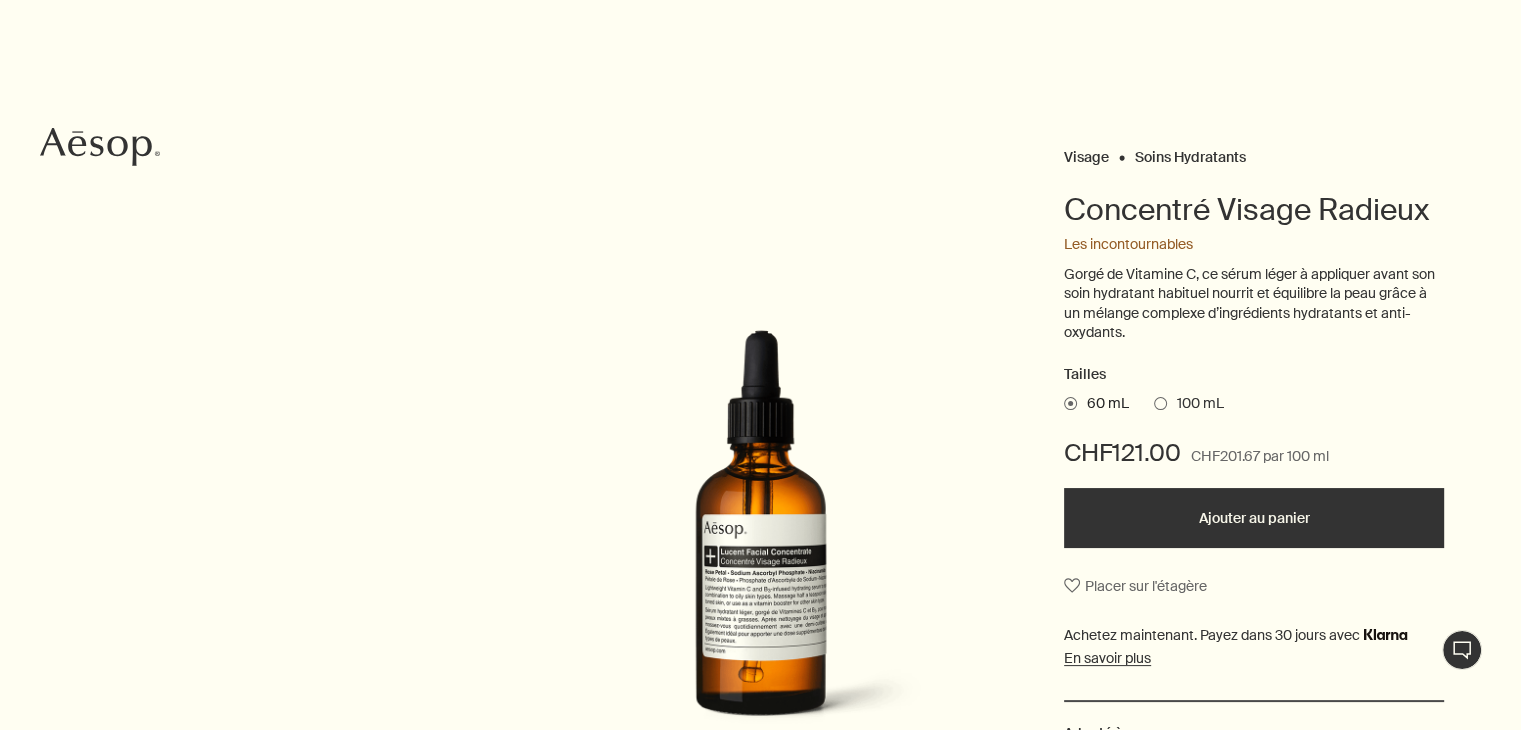 click on "60 mL 100 mL" at bounding box center [1254, 404] 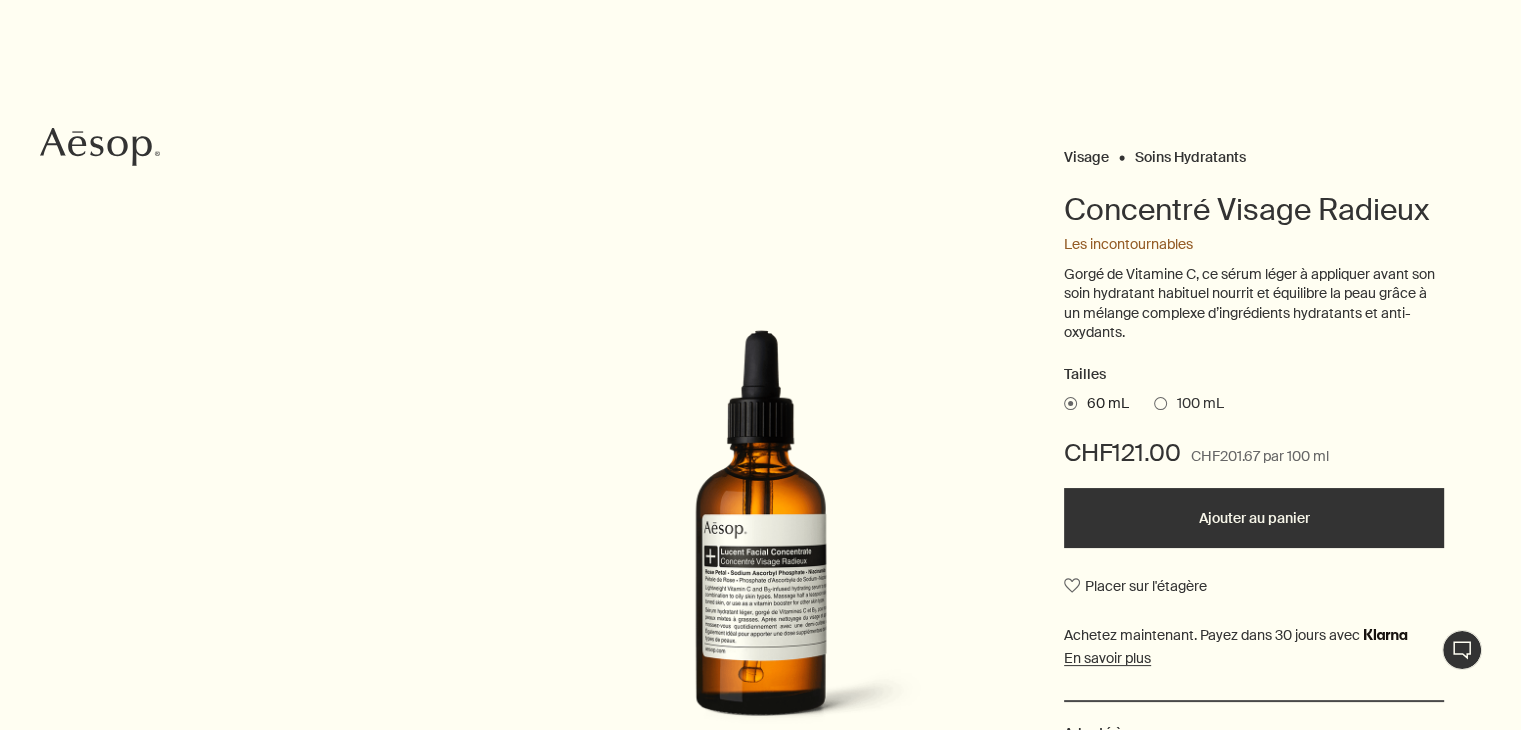 click on "100 mL" at bounding box center (1195, 404) 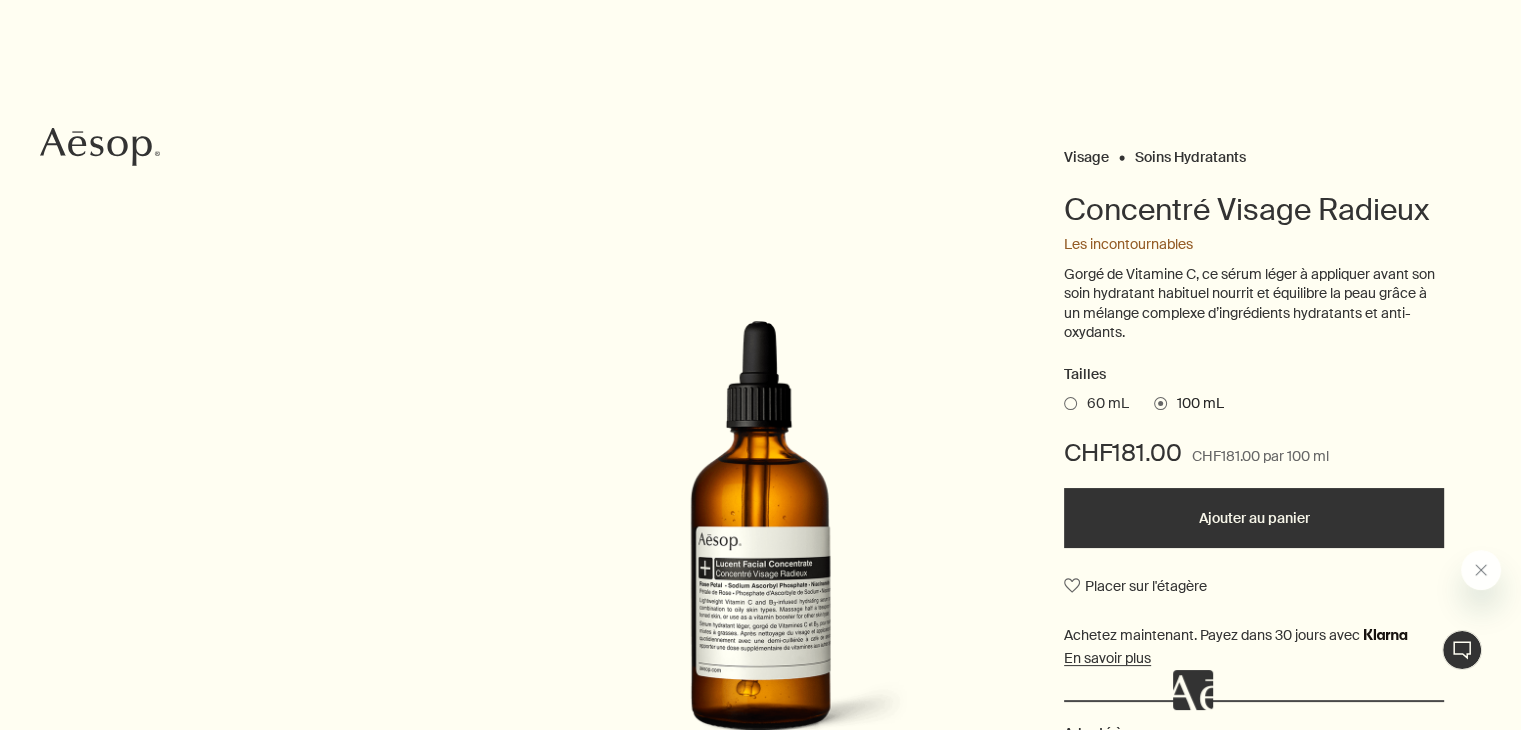 scroll, scrollTop: 0, scrollLeft: 0, axis: both 